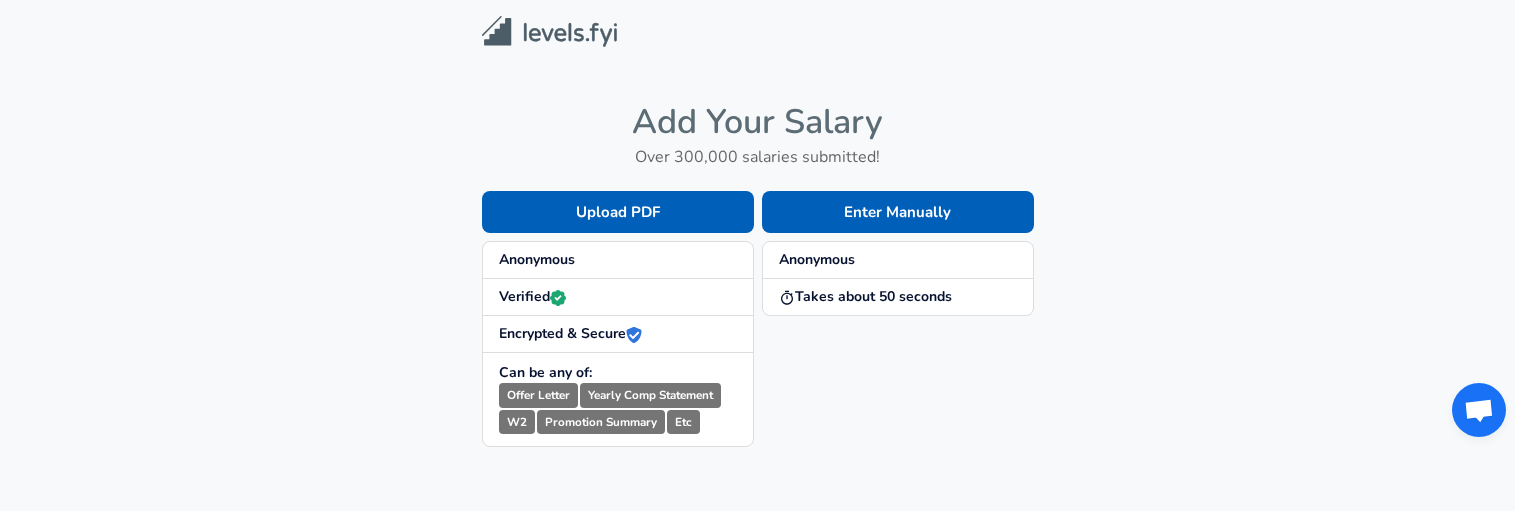 scroll, scrollTop: 0, scrollLeft: 0, axis: both 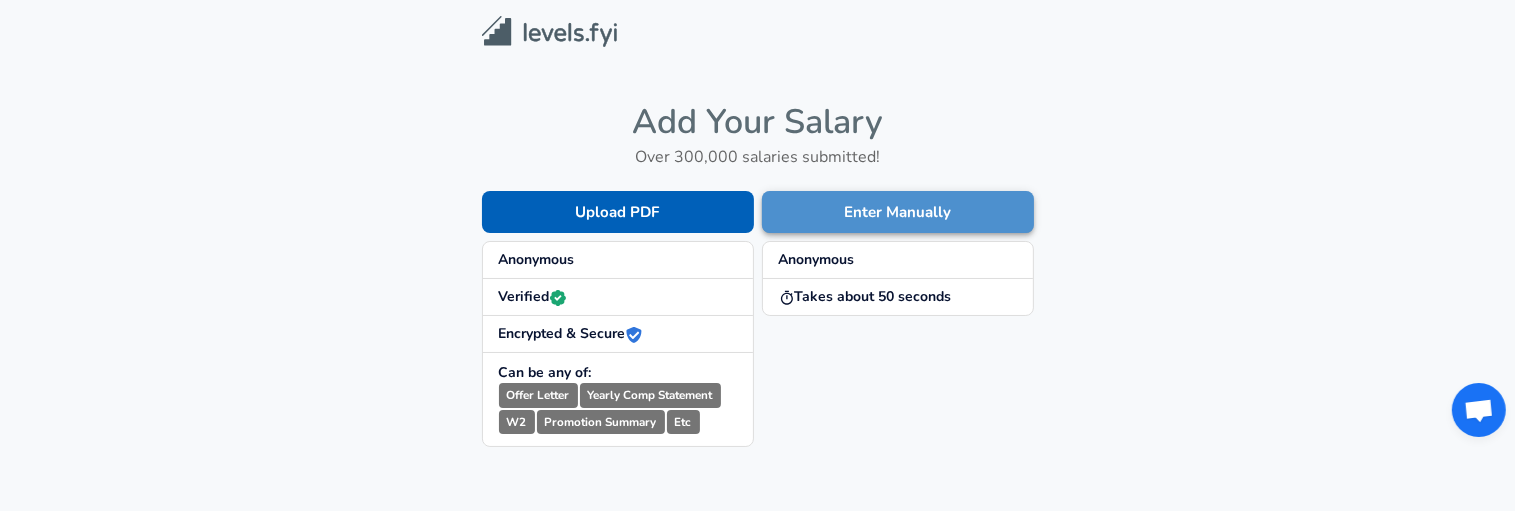 click on "Enter Manually" at bounding box center (898, 212) 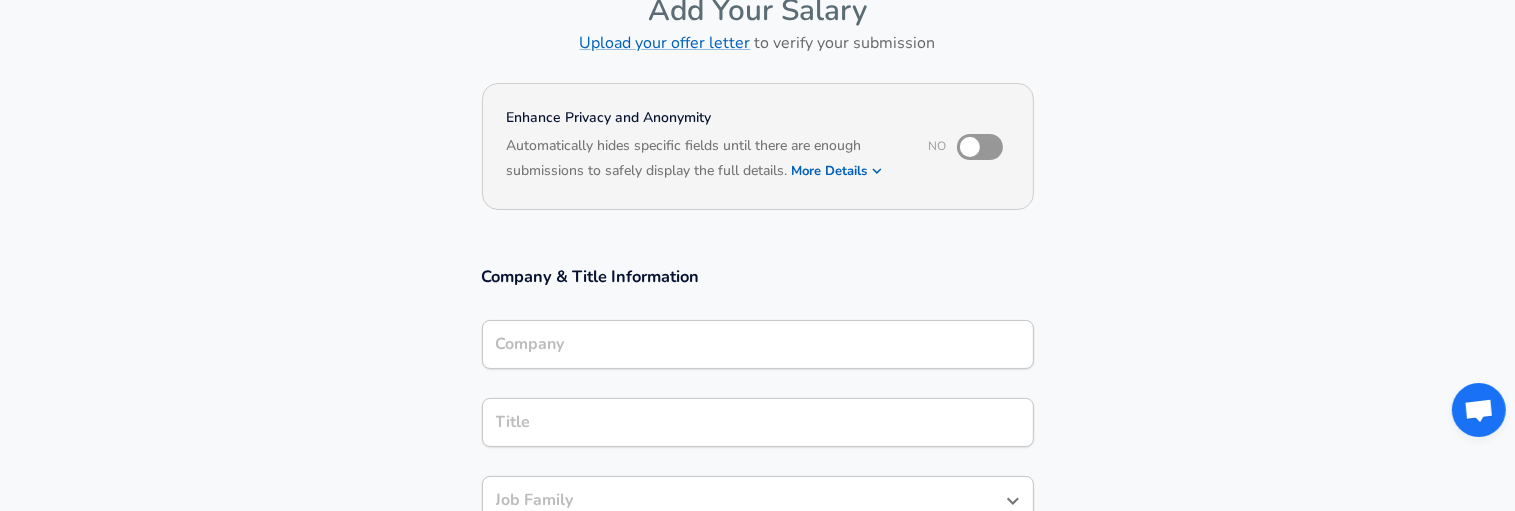 scroll, scrollTop: 134, scrollLeft: 0, axis: vertical 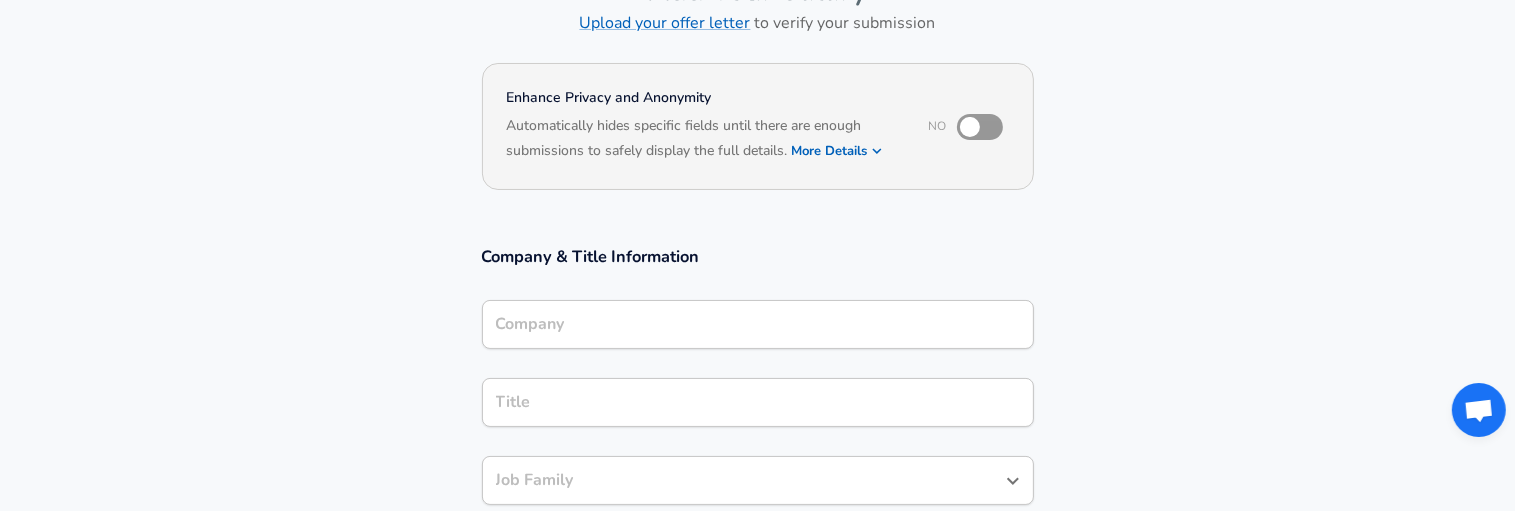 click on "Company" at bounding box center (758, 324) 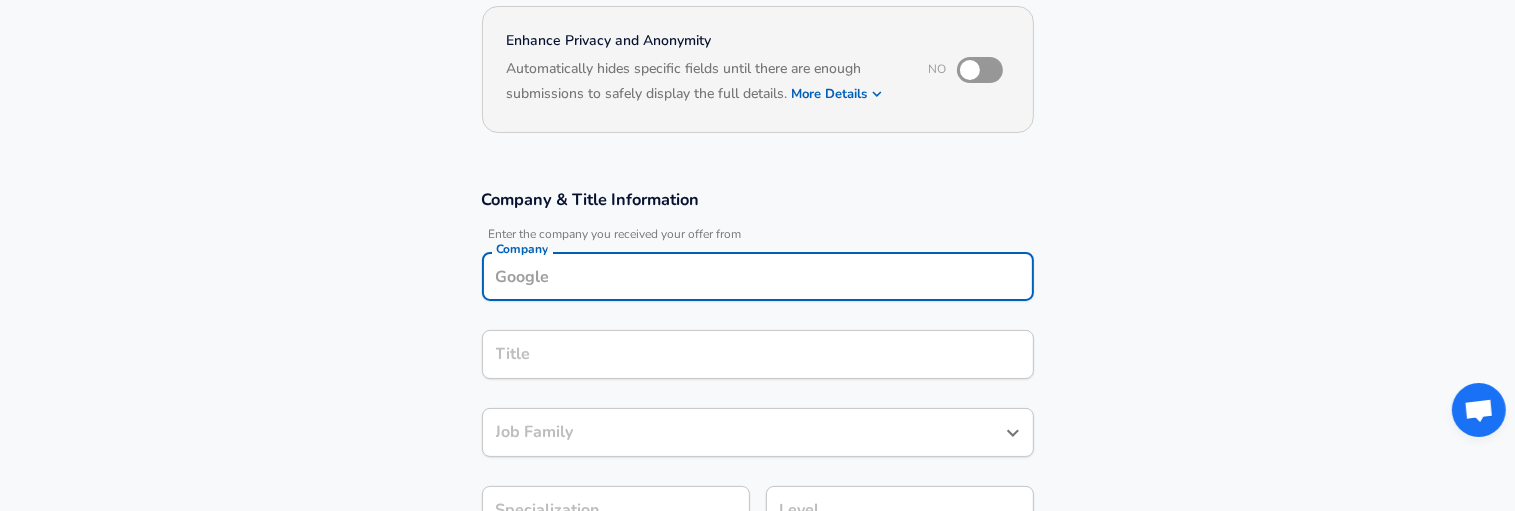 scroll, scrollTop: 192, scrollLeft: 0, axis: vertical 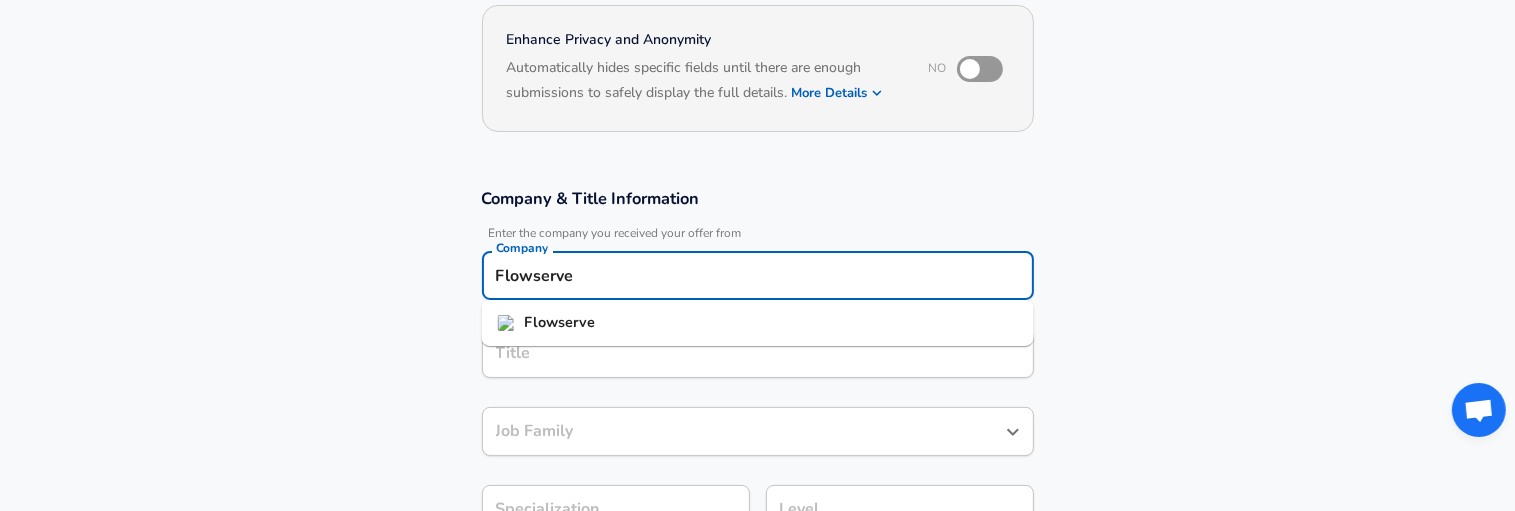 click on "Flowserve" at bounding box center (758, 323) 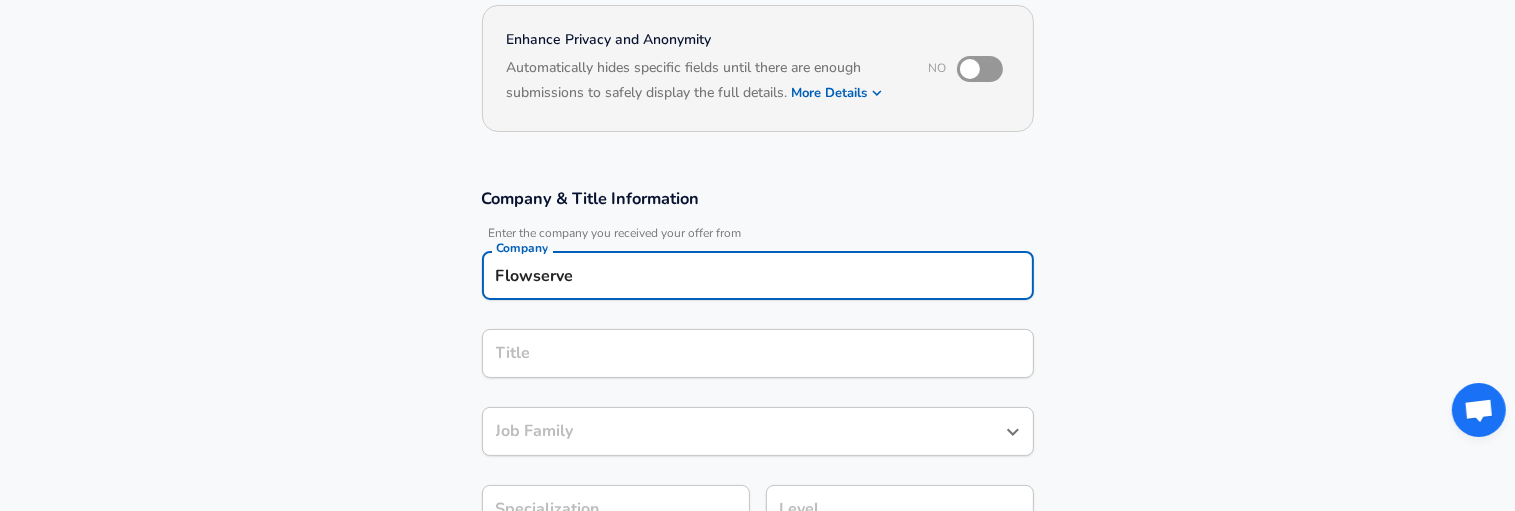 type on "Flowserve" 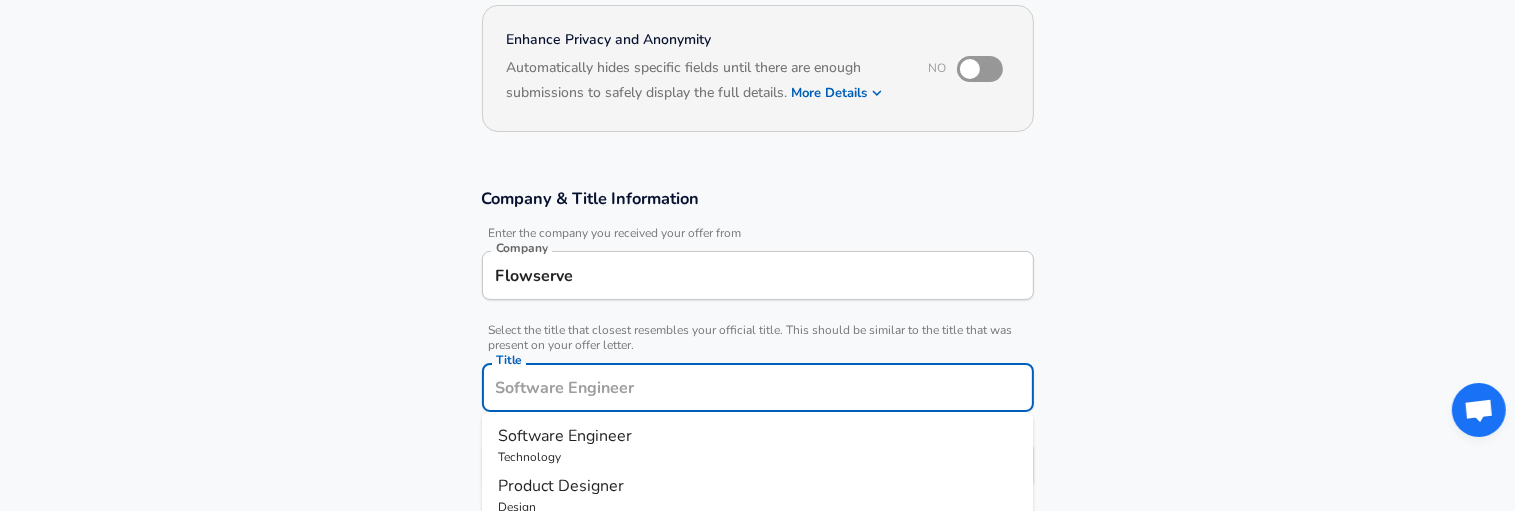 click on "Title" at bounding box center [758, 387] 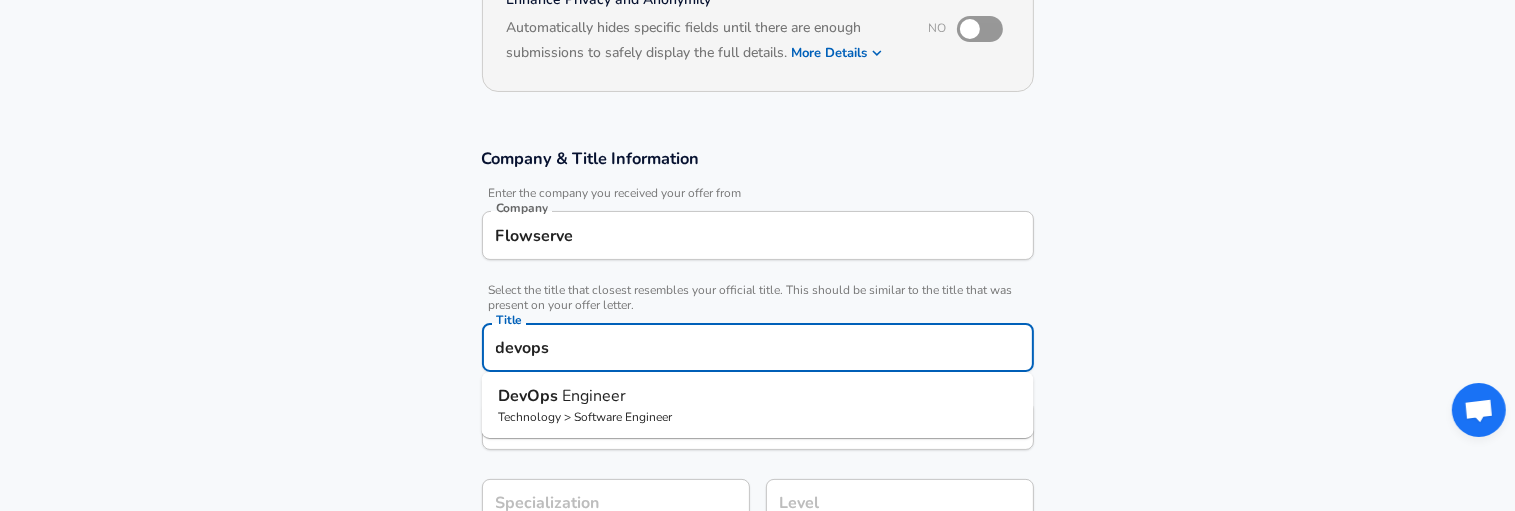 click on "DevOps" at bounding box center [530, 396] 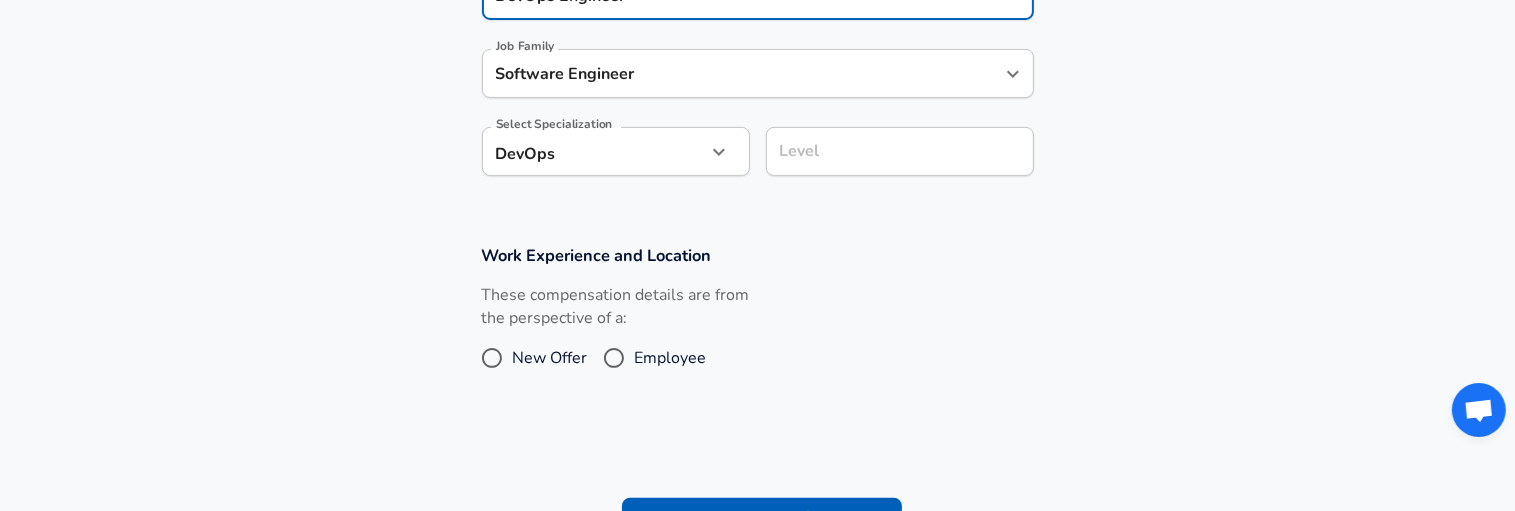 scroll, scrollTop: 595, scrollLeft: 0, axis: vertical 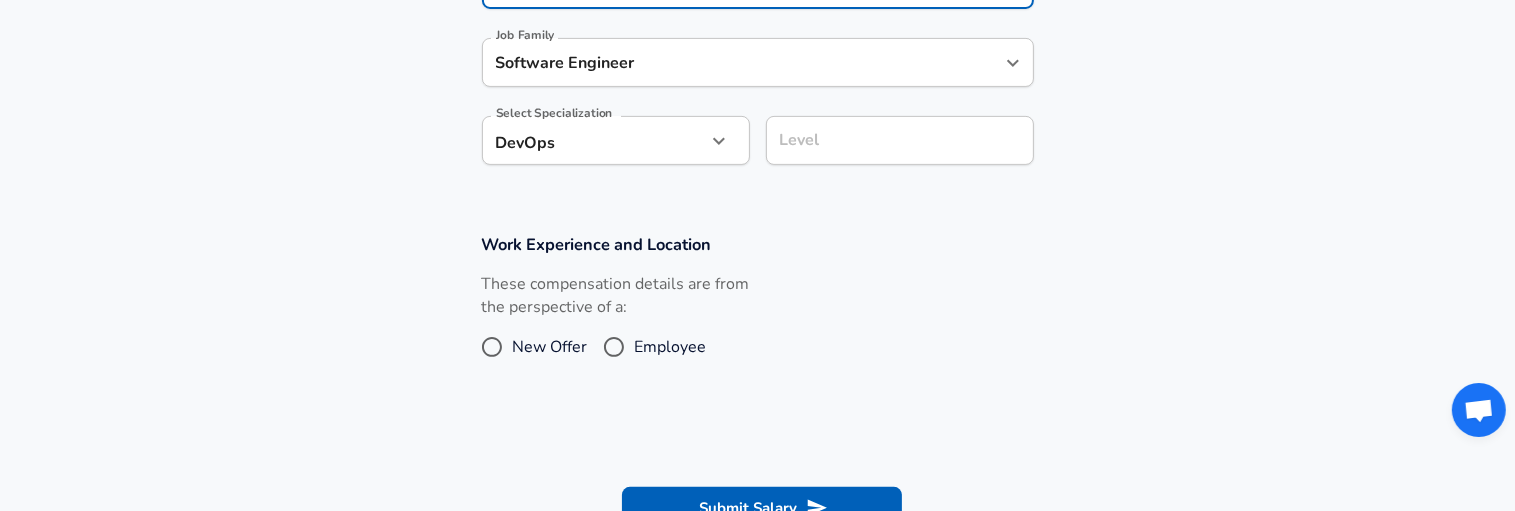 type on "DevOps Engineer" 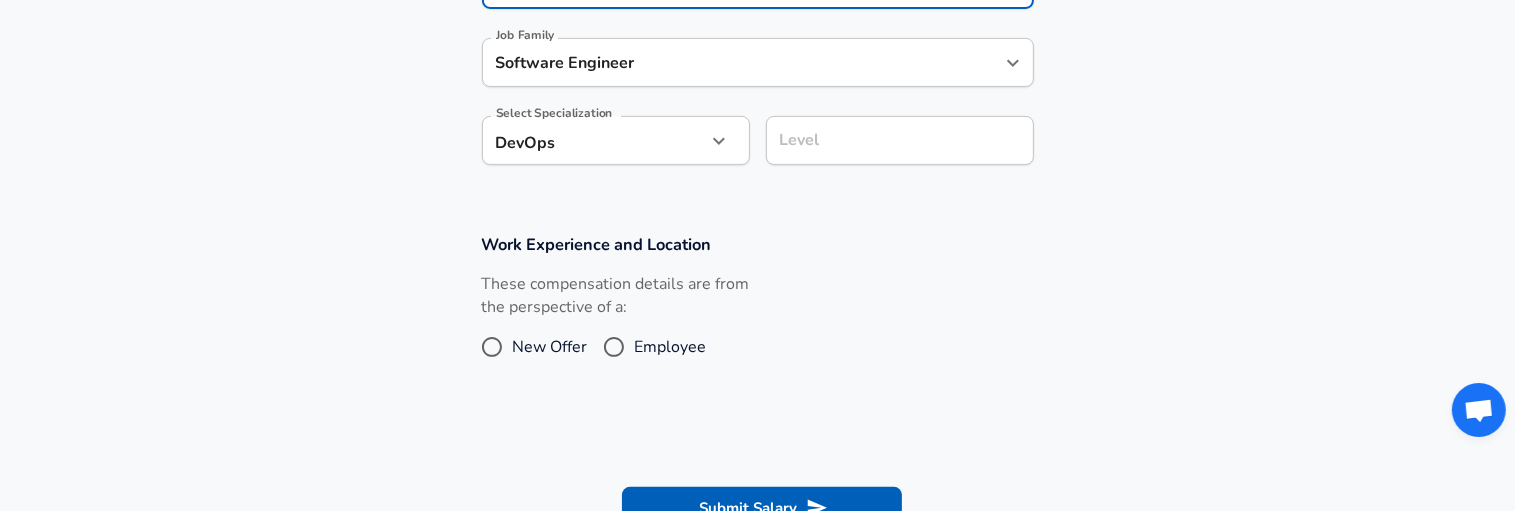radio on "true" 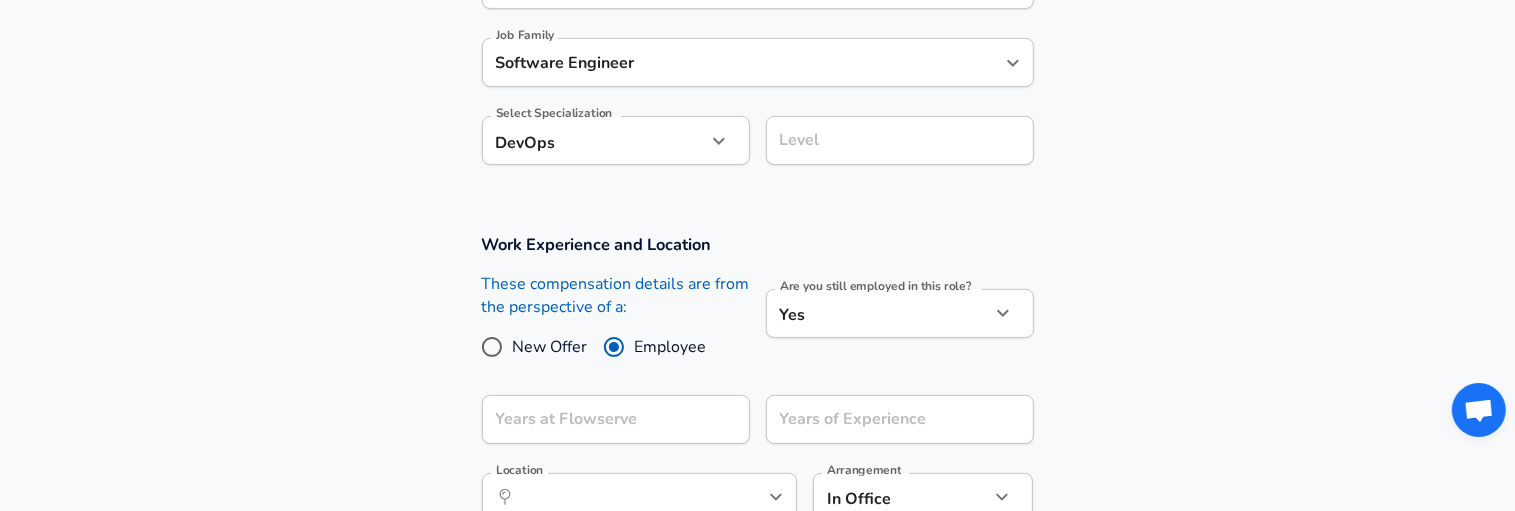 scroll, scrollTop: 740, scrollLeft: 0, axis: vertical 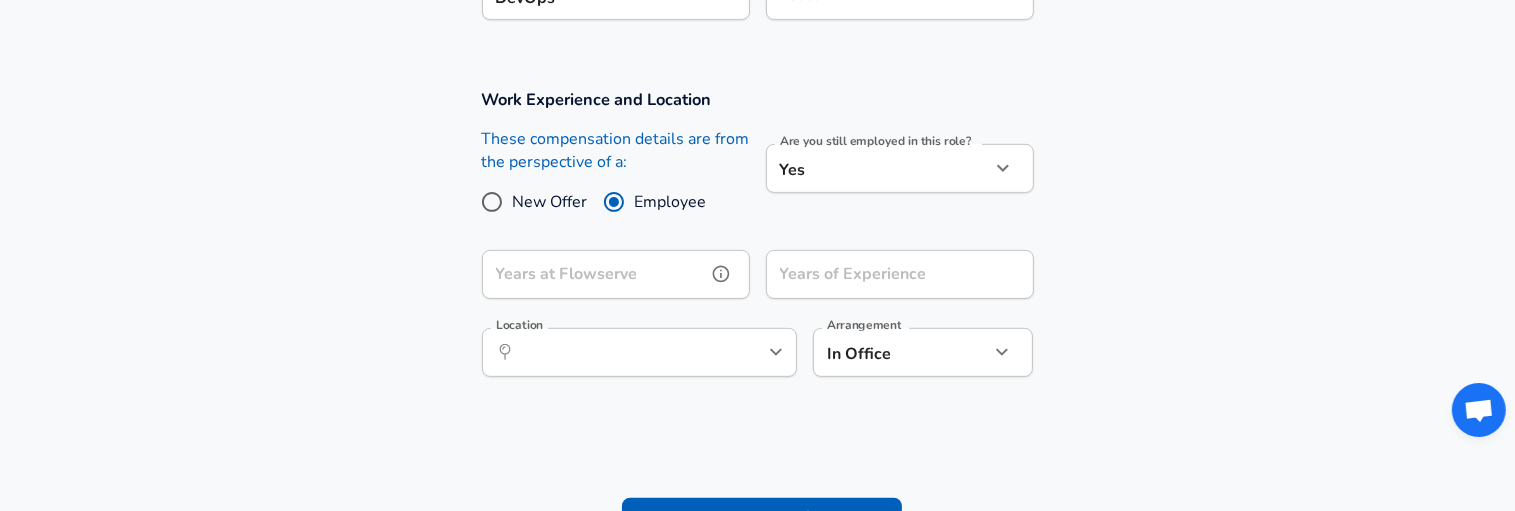 click on "Years at Flowserve Years at Flowserve" at bounding box center (616, 277) 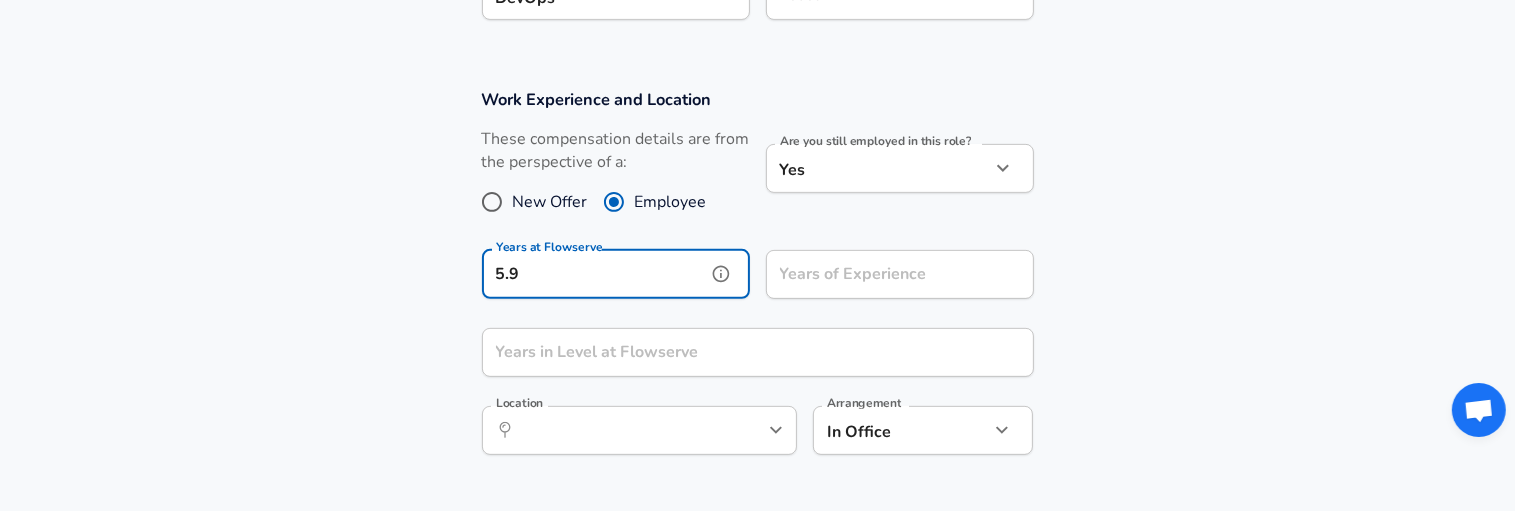 type on "5.9" 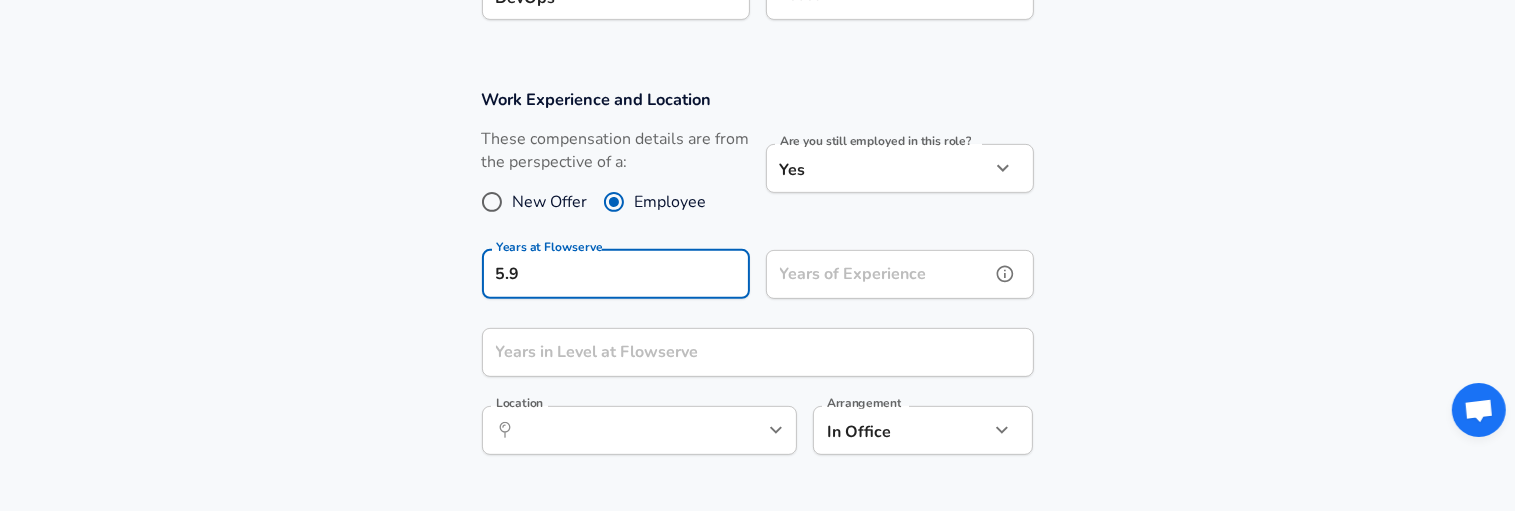 click on "Years of Experience" at bounding box center (878, 274) 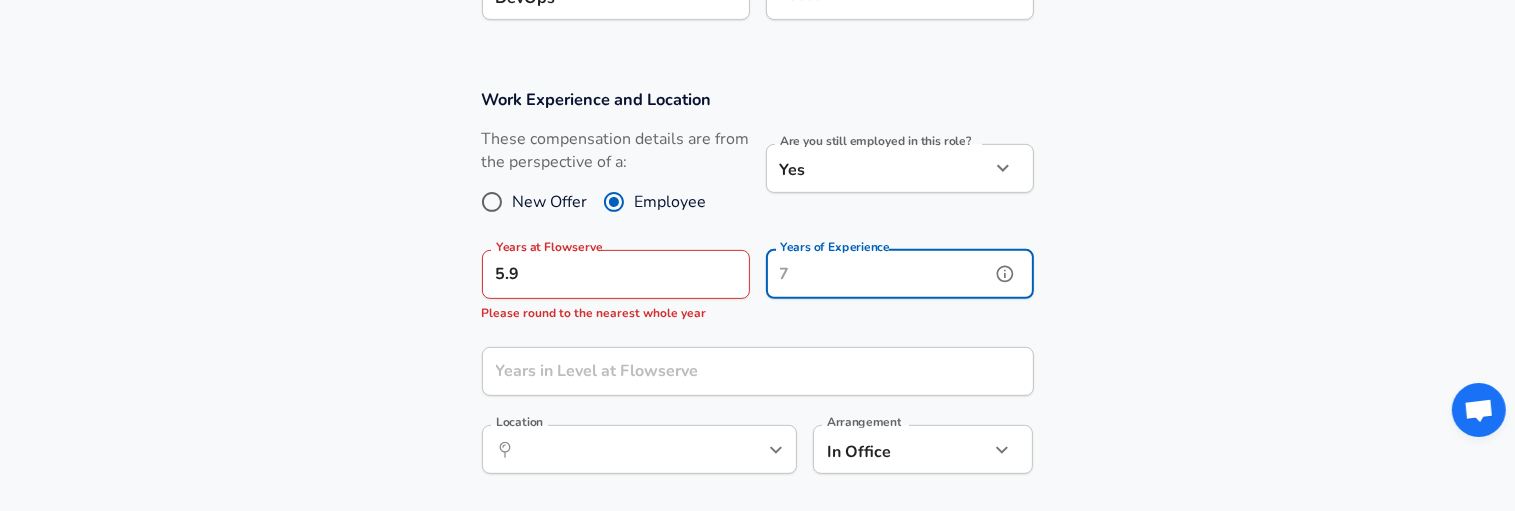 type on "5" 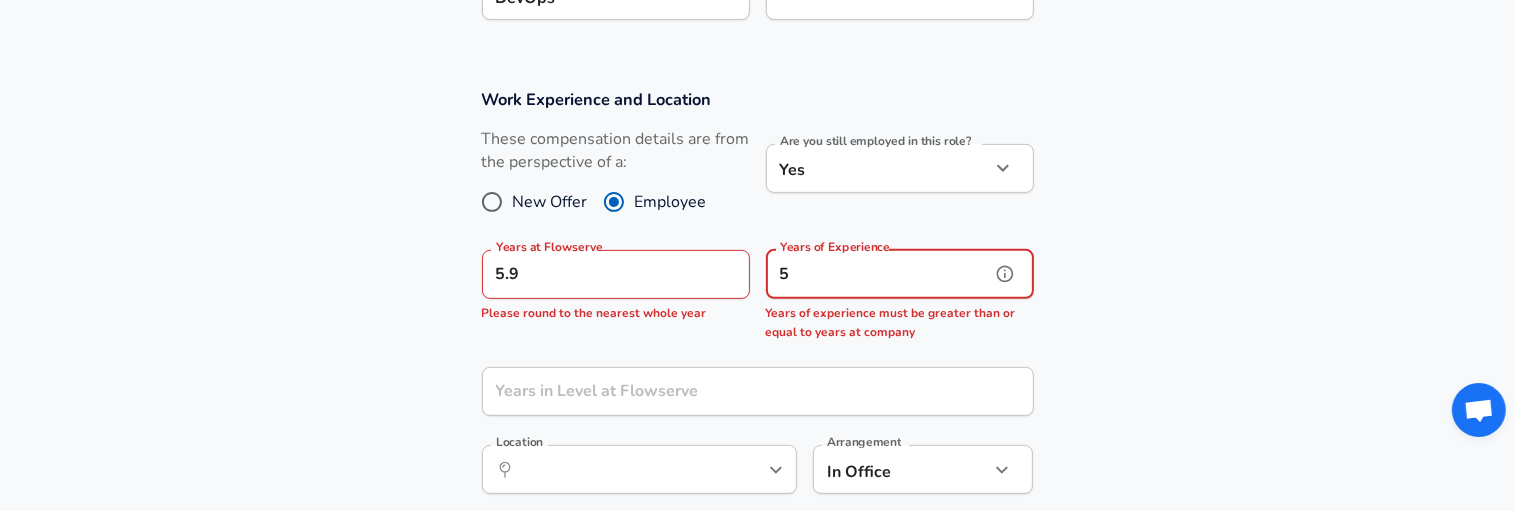 type on "5" 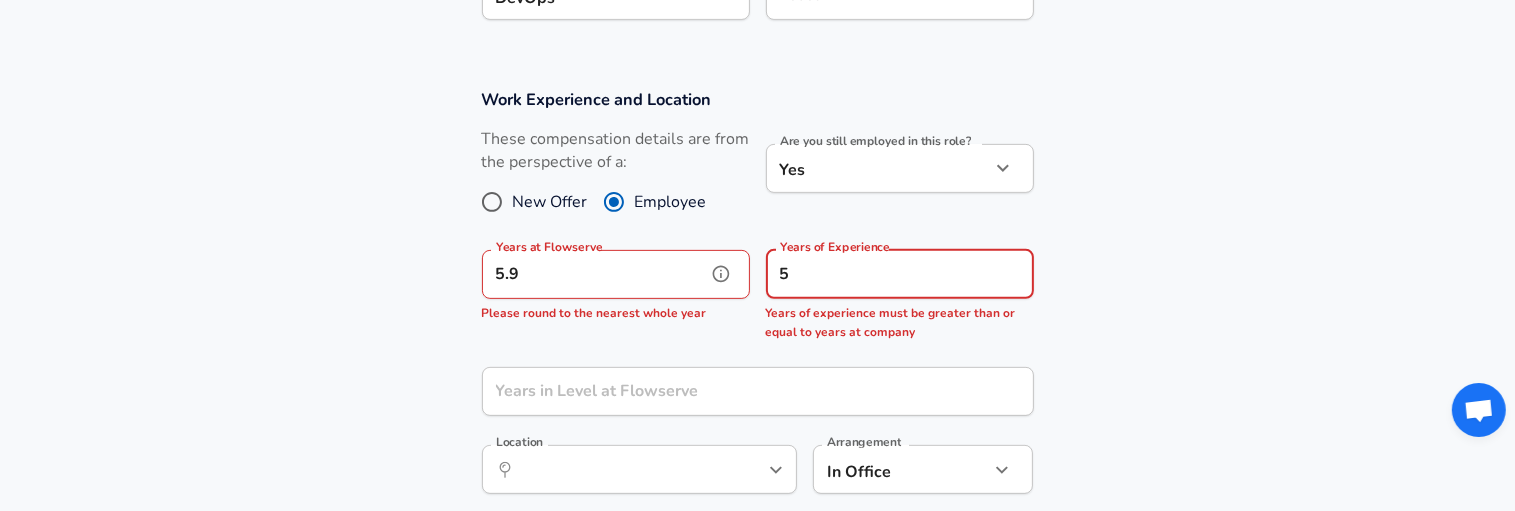click 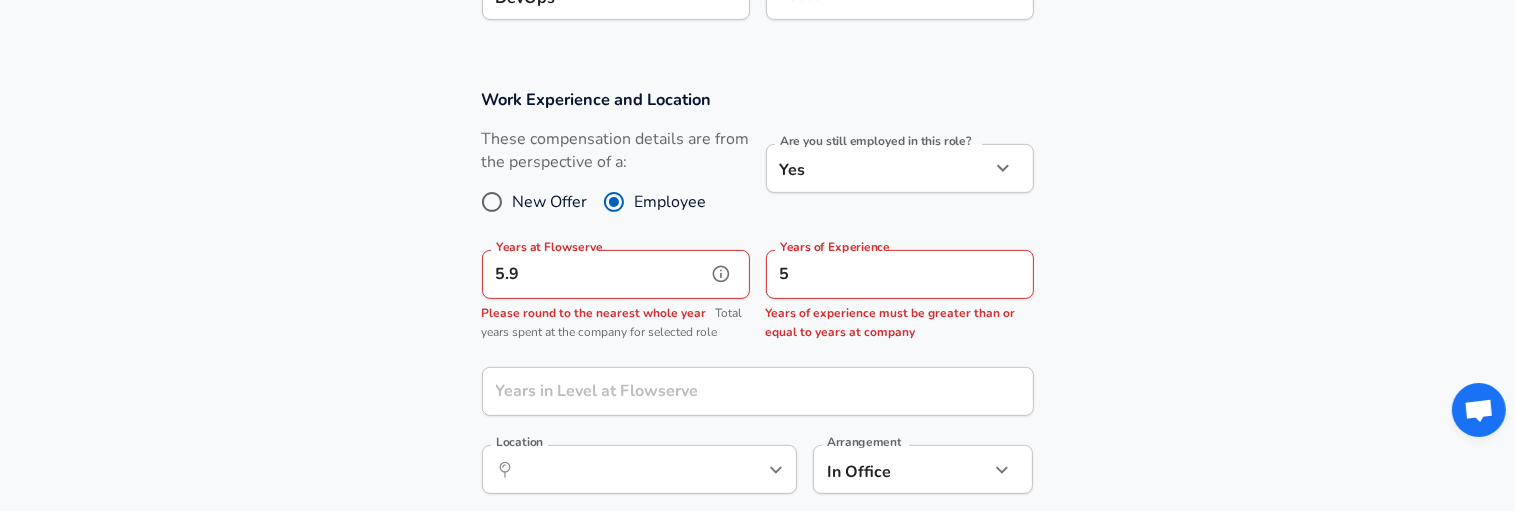 click on "5.9" at bounding box center [594, 274] 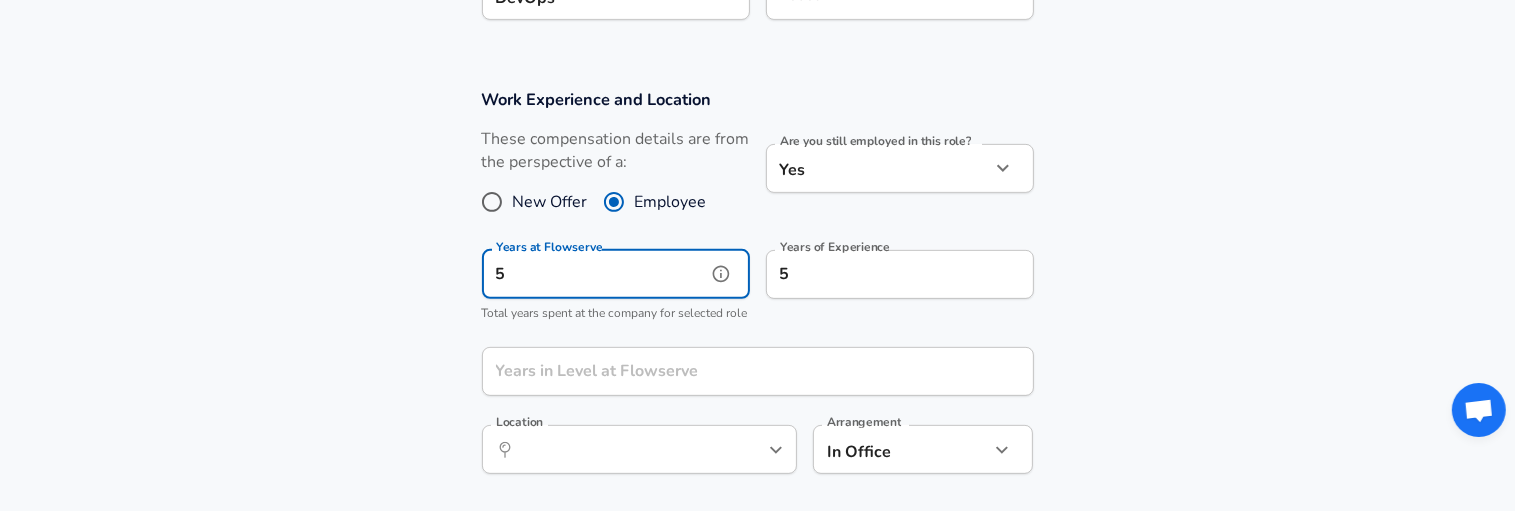 type on "5" 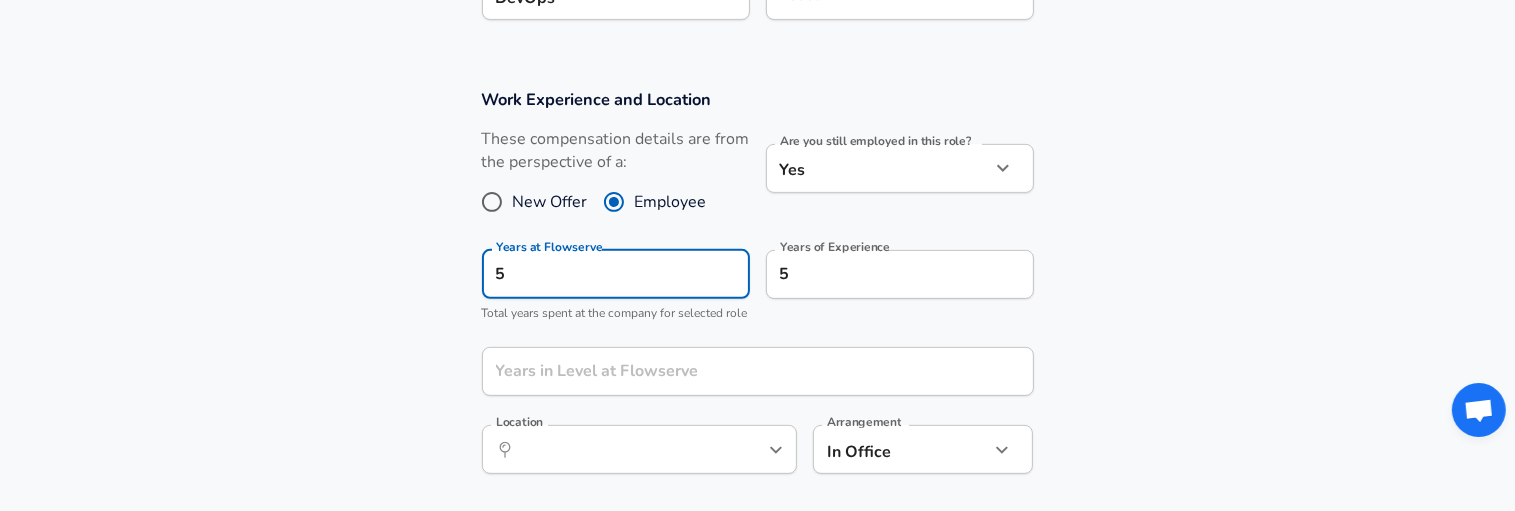 click on "Work Experience and Location These compensation details are from the perspective of a: New Offer Employee Are you still employed in this role? Yes yes Are you still employed in this role? Years at Flowserve 5 Years at Flowserve   Total years spent at the company for selected role Years of Experience 5 Years of Experience Years in Level at Flowserve Years in Level at Flowserve Location ​ Location Arrangement In Office office Arrangement" at bounding box center (757, 292) 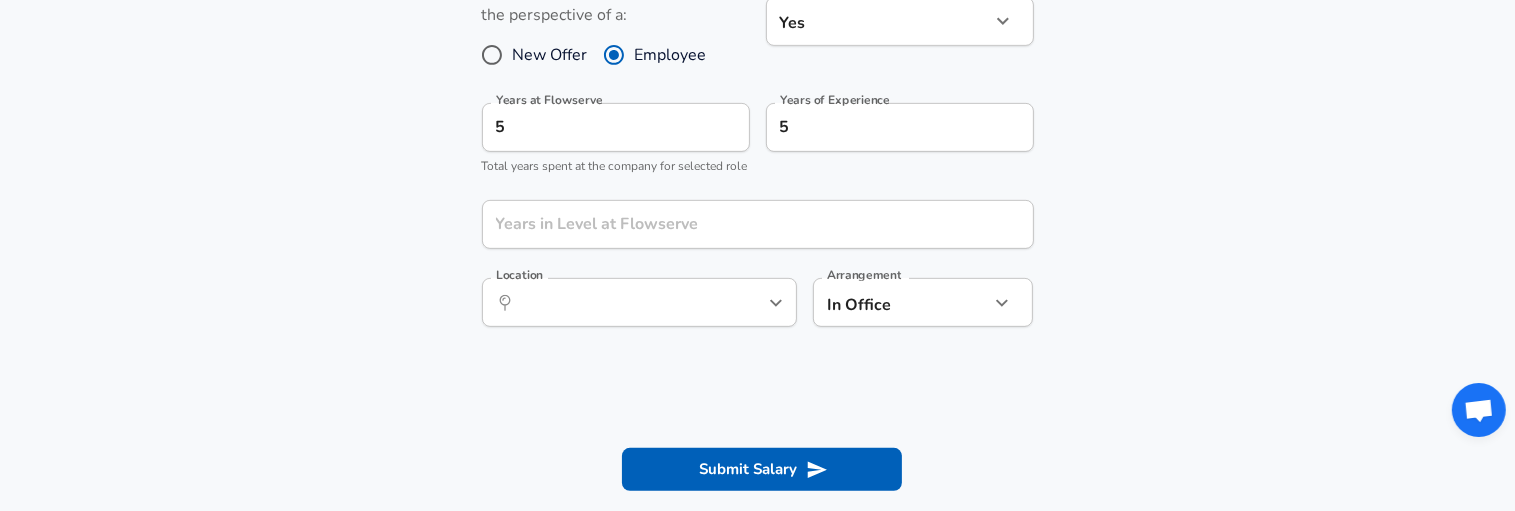 scroll, scrollTop: 888, scrollLeft: 0, axis: vertical 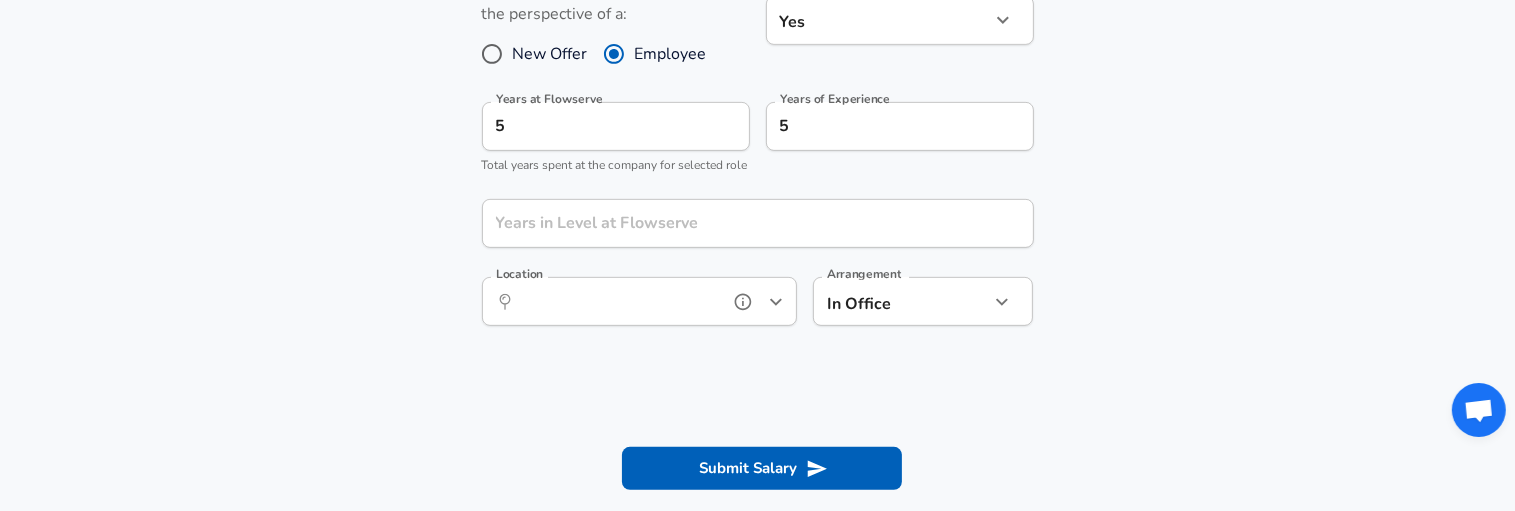 click on "Location" at bounding box center (617, 301) 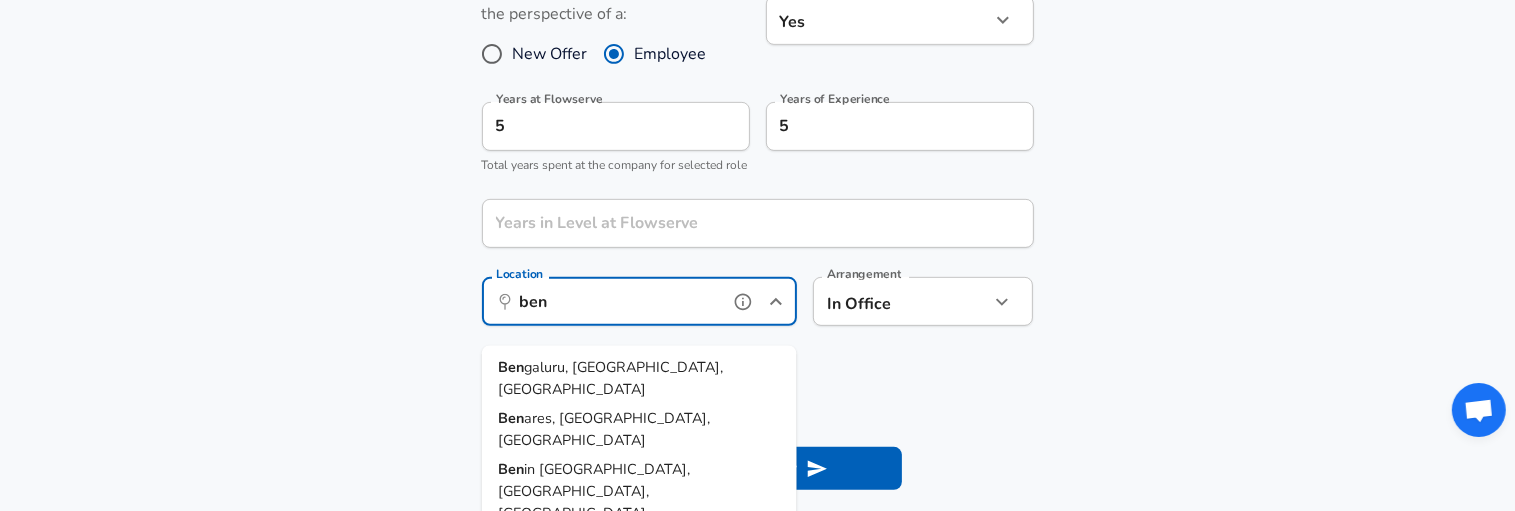 click on "galuru, [GEOGRAPHIC_DATA], [GEOGRAPHIC_DATA]" at bounding box center (610, 379) 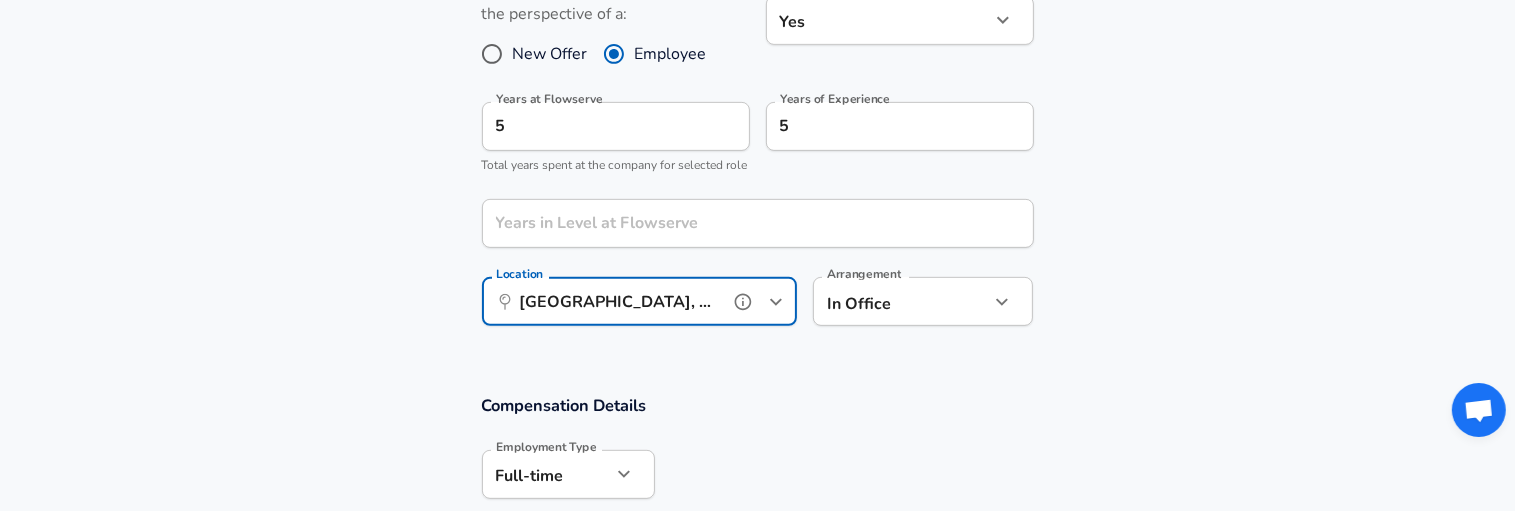 scroll, scrollTop: 984, scrollLeft: 0, axis: vertical 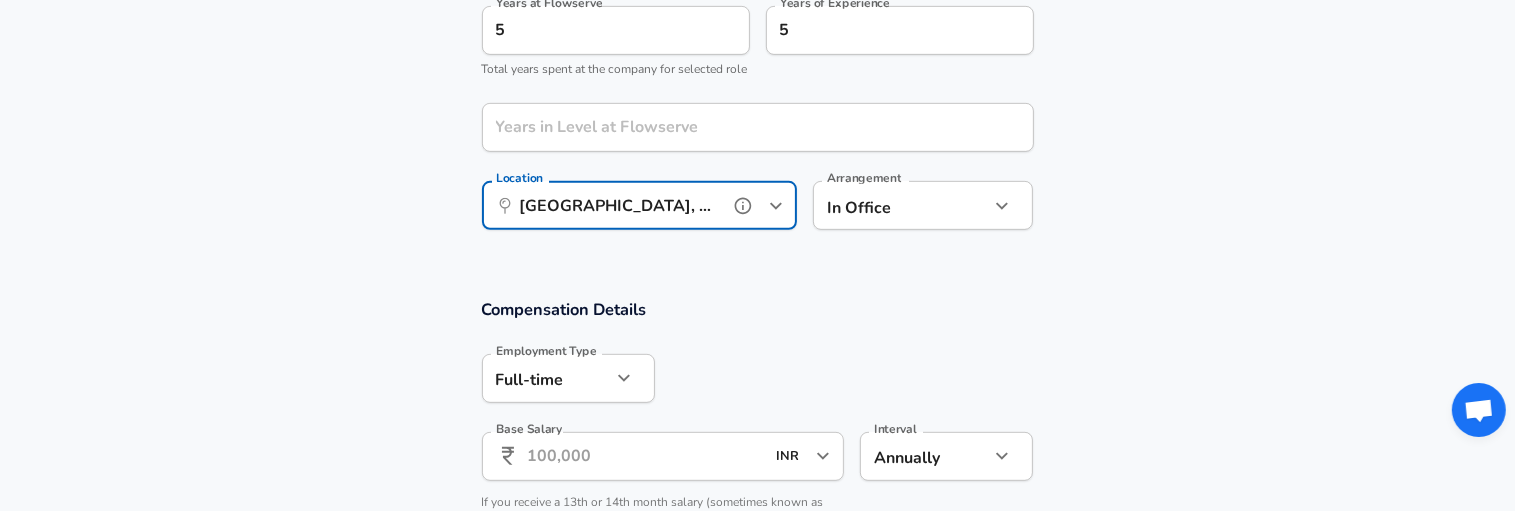 type on "[GEOGRAPHIC_DATA], [GEOGRAPHIC_DATA], [GEOGRAPHIC_DATA]" 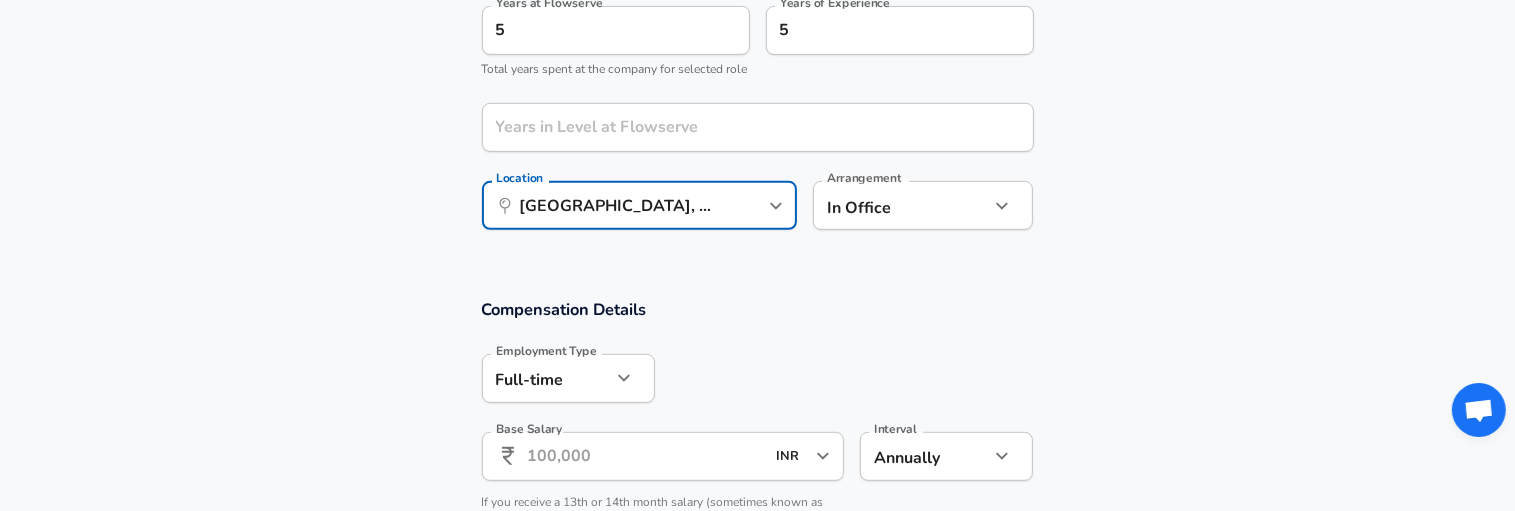 click on "Restart Add Your Salary Upload your offer letter   to verify your submission Enhance Privacy and Anonymity No Automatically hides specific fields until there are enough submissions to safely display the full details.   More Details Based on your submission and the data points that we have already collected, we will automatically hide and anonymize specific fields if there aren't enough data points to remain sufficiently anonymous. Company & Title Information   Enter the company you received your offer from Company Flowserve Company   Select the title that closest resembles your official title. This should be similar to the title that was present on your offer letter. Title DevOps Engineer Title Job Family Software Engineer Job Family Select Specialization DevOps DevOps Select Specialization Level Level Work Experience and Location These compensation details are from the perspective of a: New Offer Employee Are you still employed in this role? Yes yes Are you still employed in this role? Years at Flowserve 5" at bounding box center (757, -729) 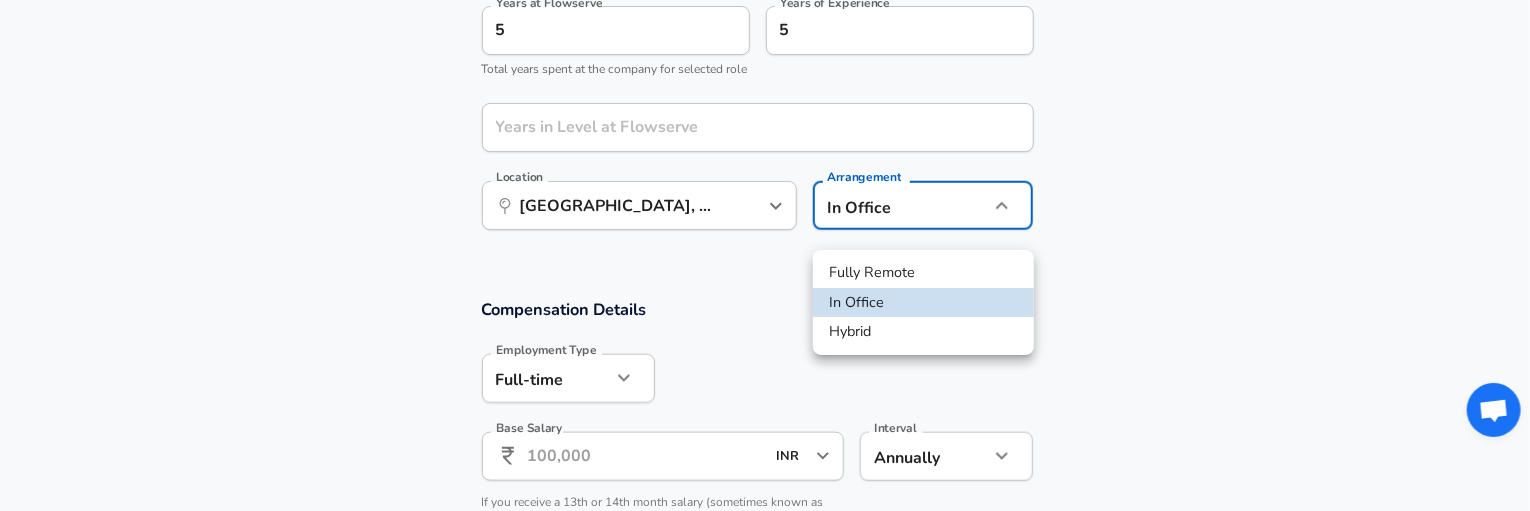 click on "Hybrid" at bounding box center (923, 332) 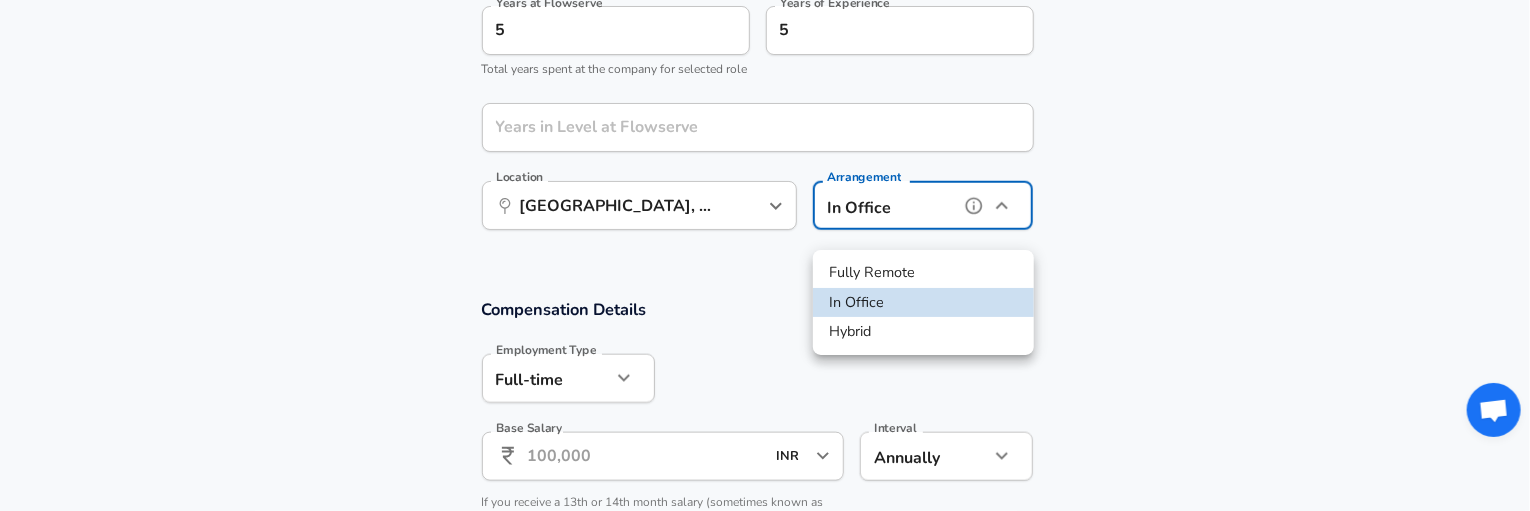 type on "hybrid" 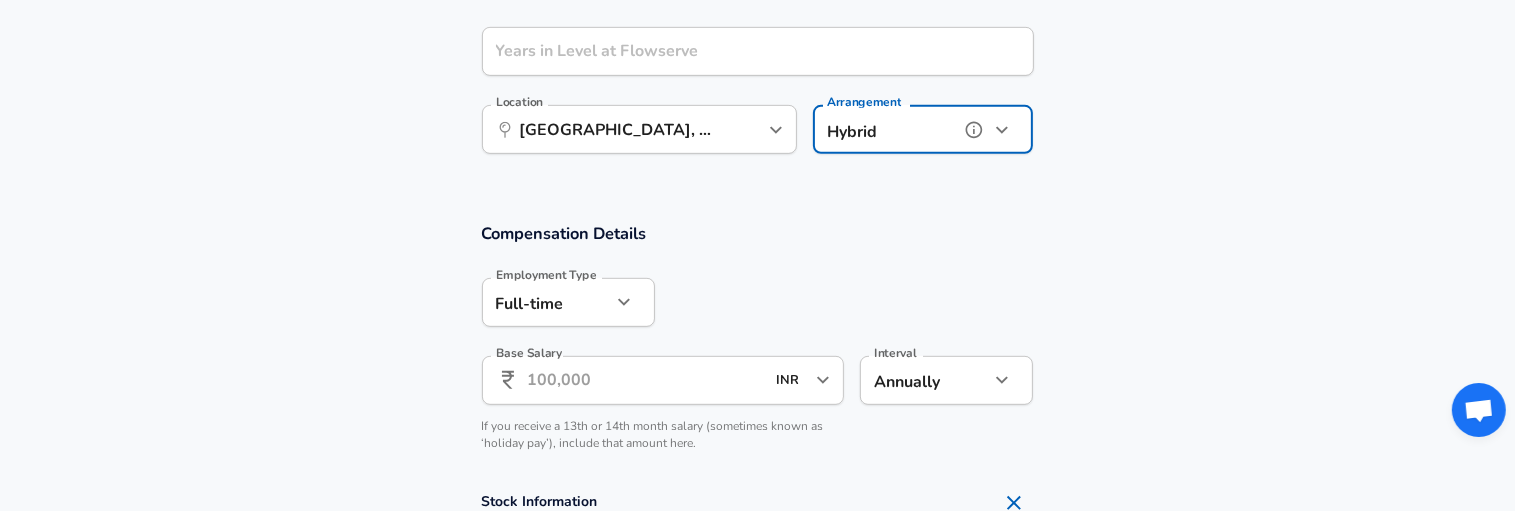 scroll, scrollTop: 1096, scrollLeft: 0, axis: vertical 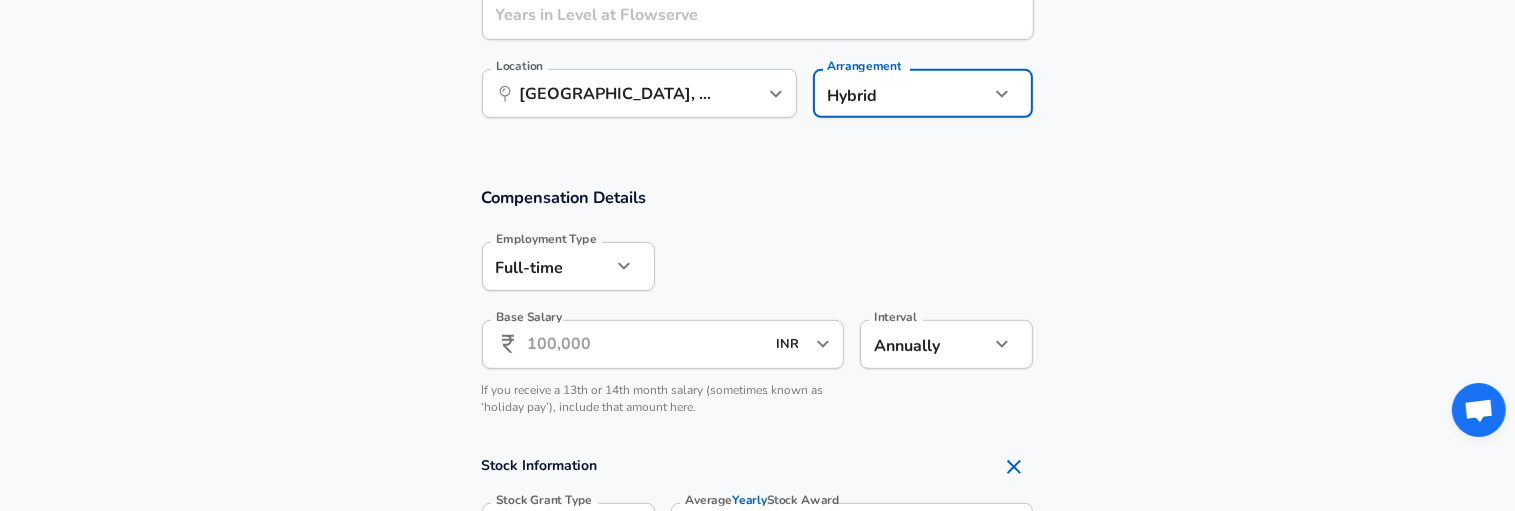 click on "Base Salary" at bounding box center (646, 344) 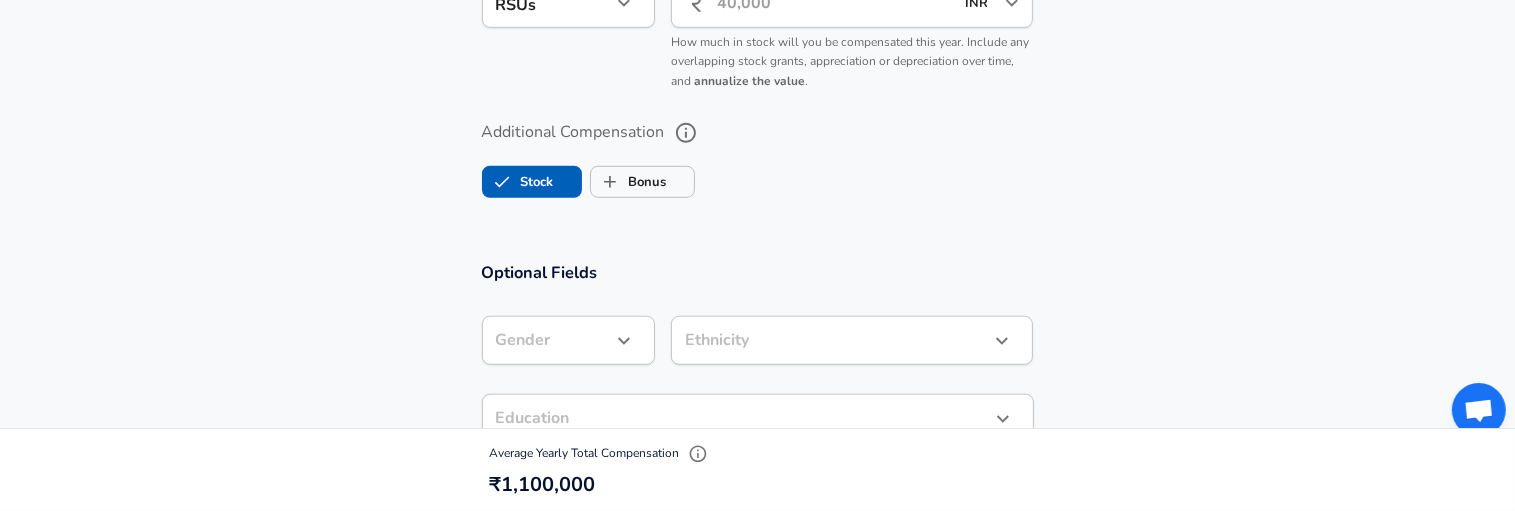 scroll, scrollTop: 1626, scrollLeft: 0, axis: vertical 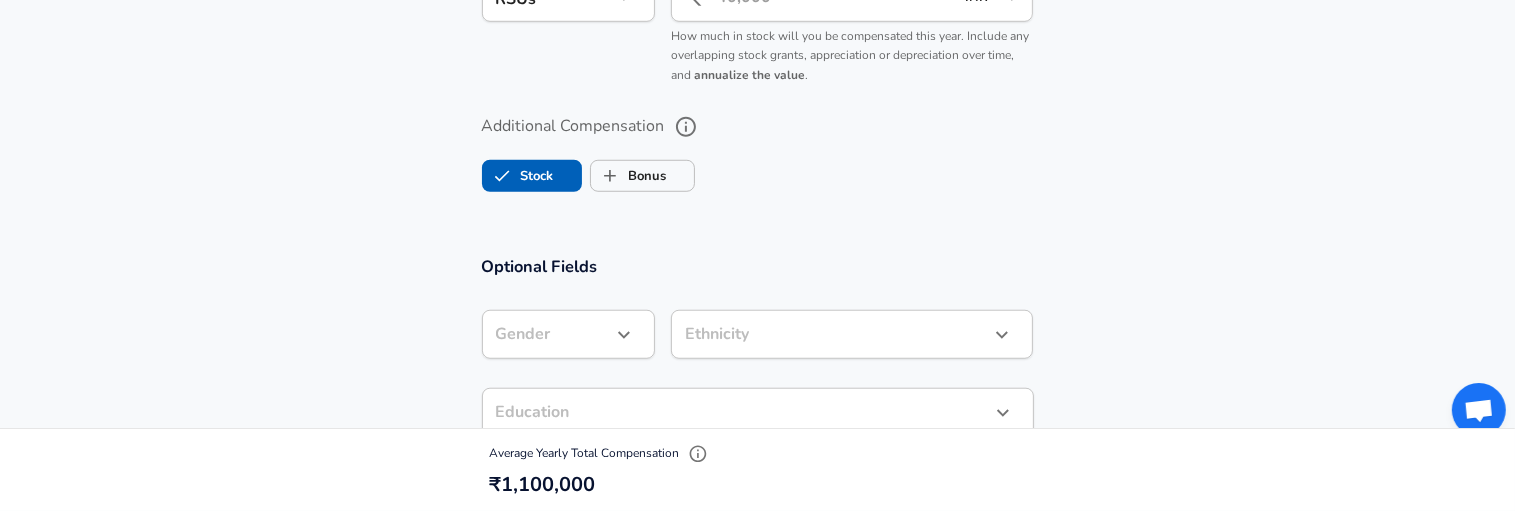 type on "11,00,000" 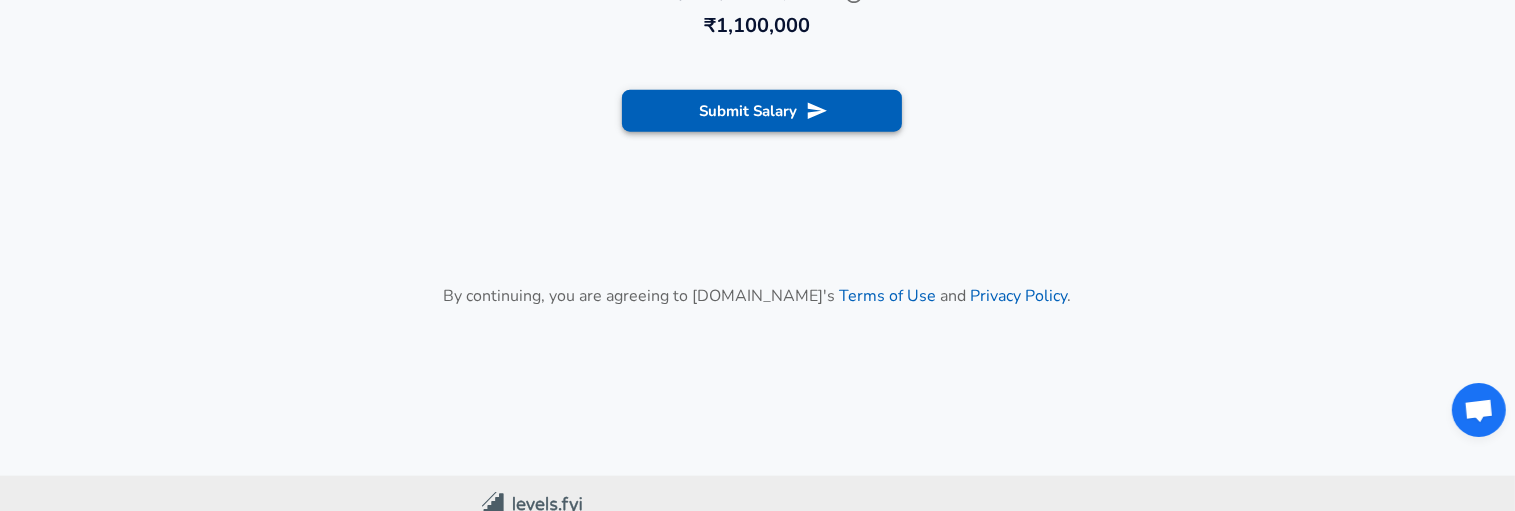 click on "Submit Salary" at bounding box center [762, 111] 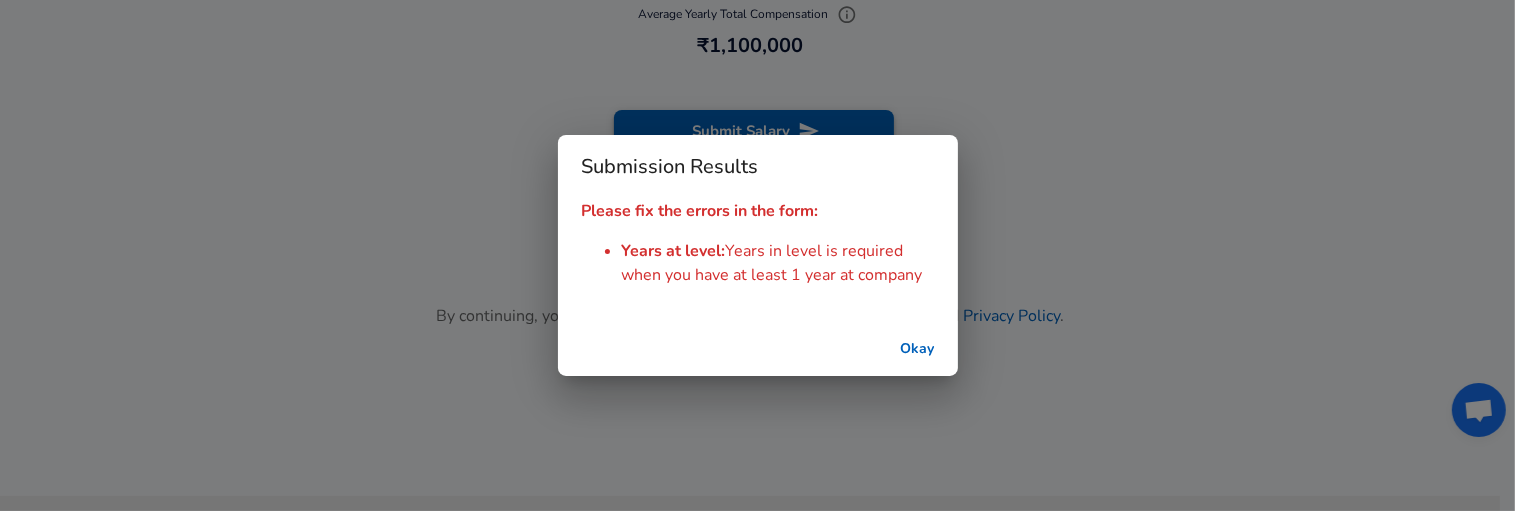 scroll, scrollTop: 2409, scrollLeft: 0, axis: vertical 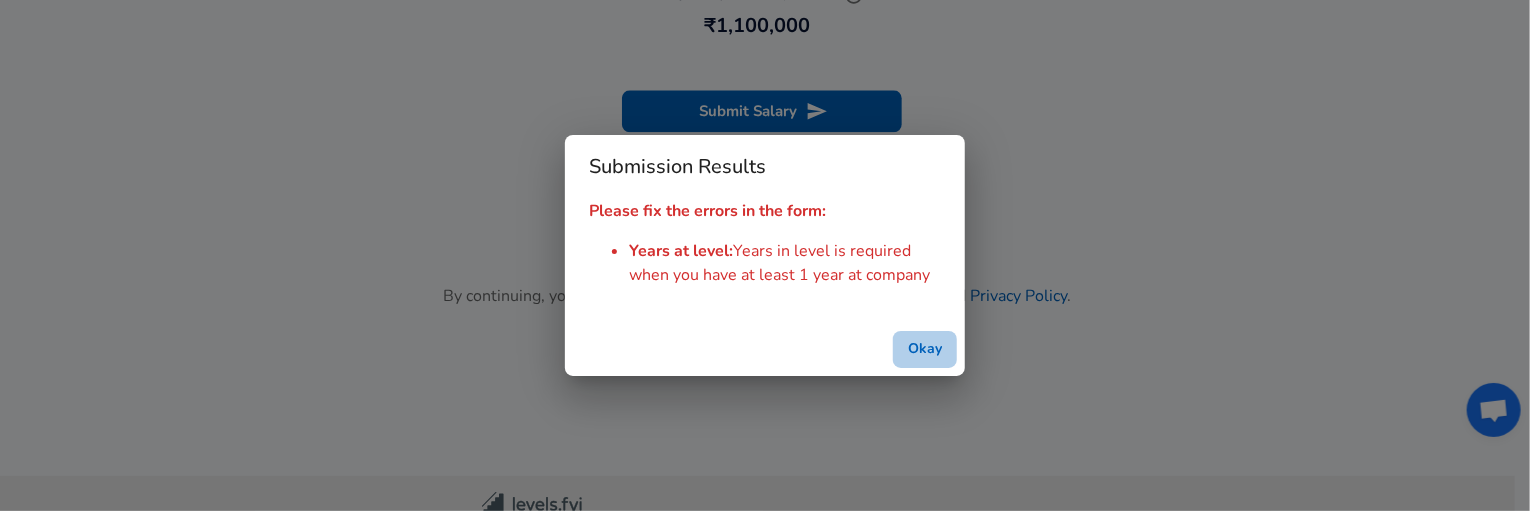 click on "Okay" at bounding box center [925, 349] 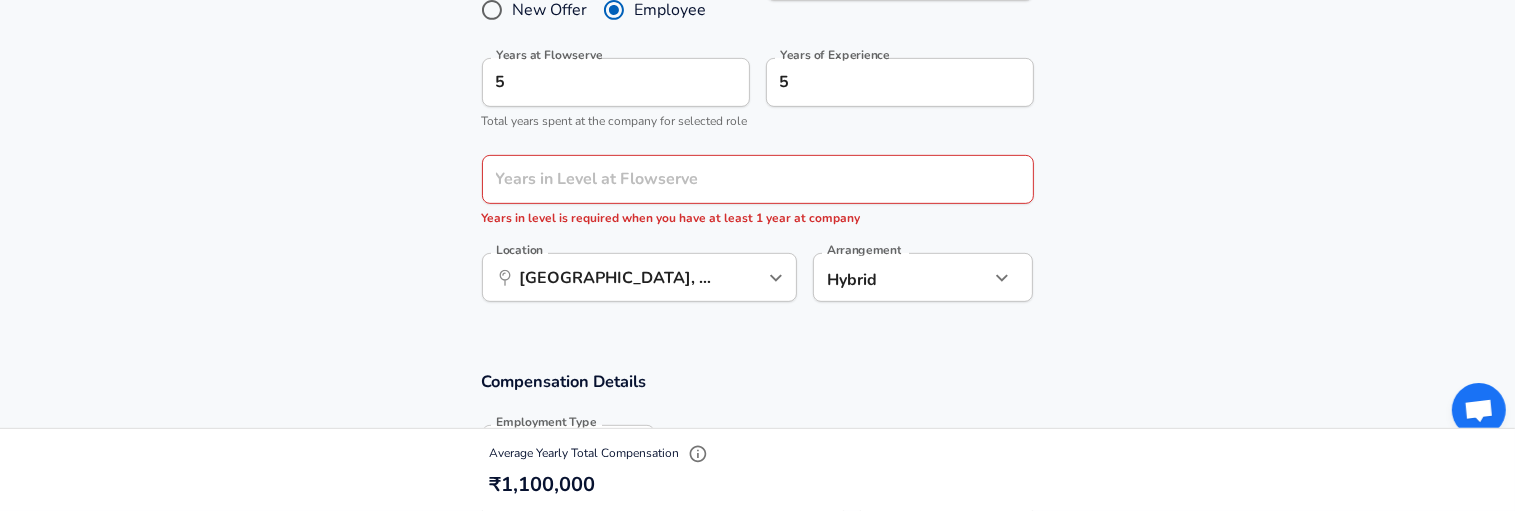 scroll, scrollTop: 913, scrollLeft: 0, axis: vertical 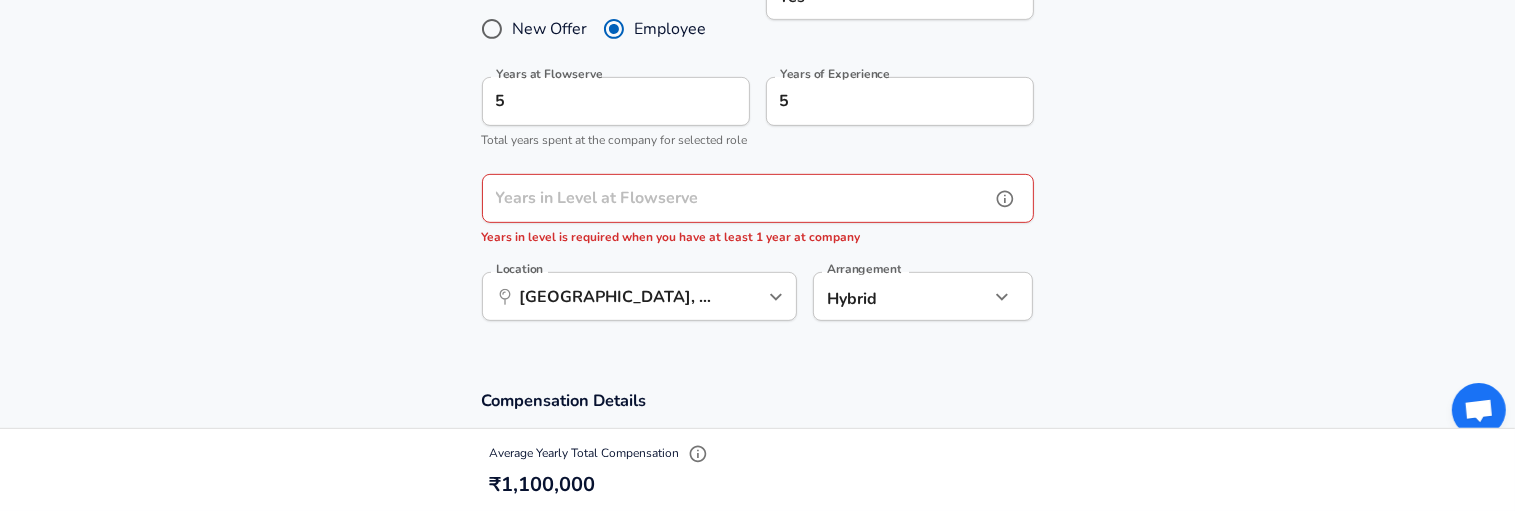 click on "Years in Level at Flowserve" at bounding box center (736, 198) 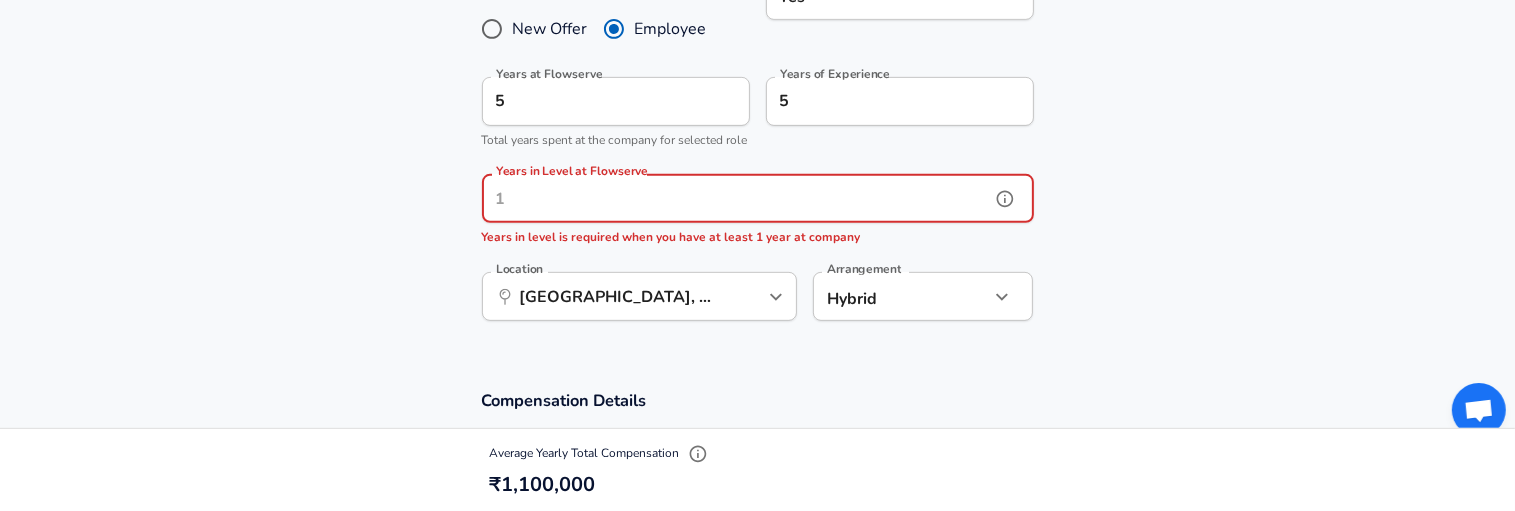 type on "1" 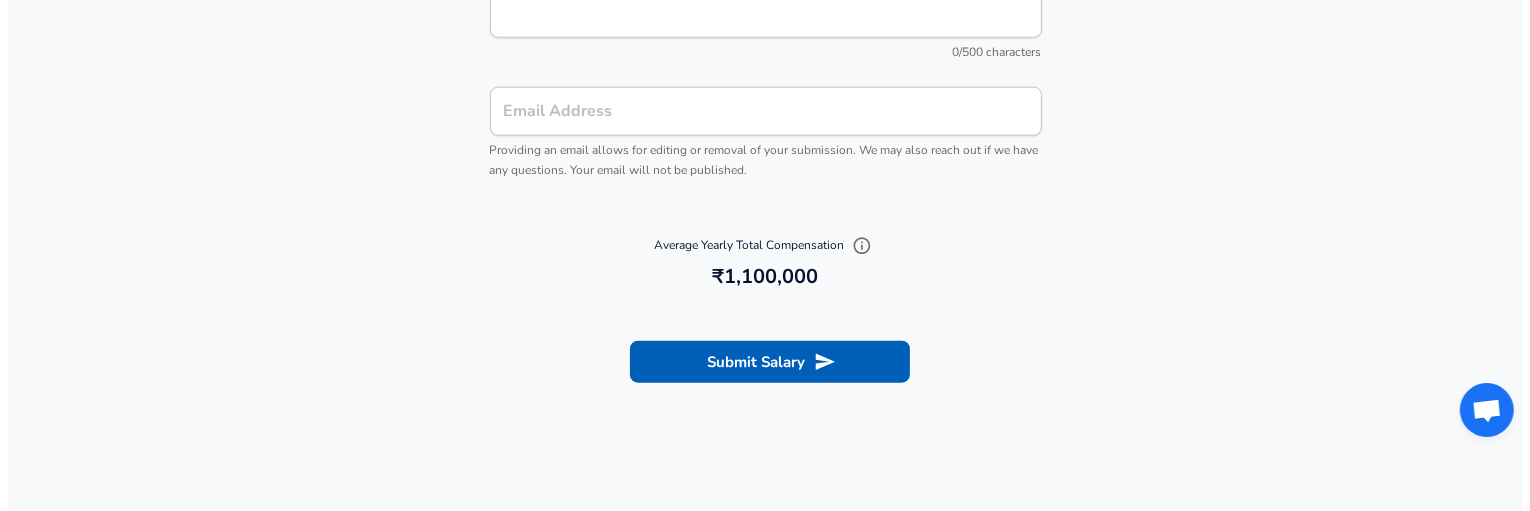 scroll, scrollTop: 2473, scrollLeft: 0, axis: vertical 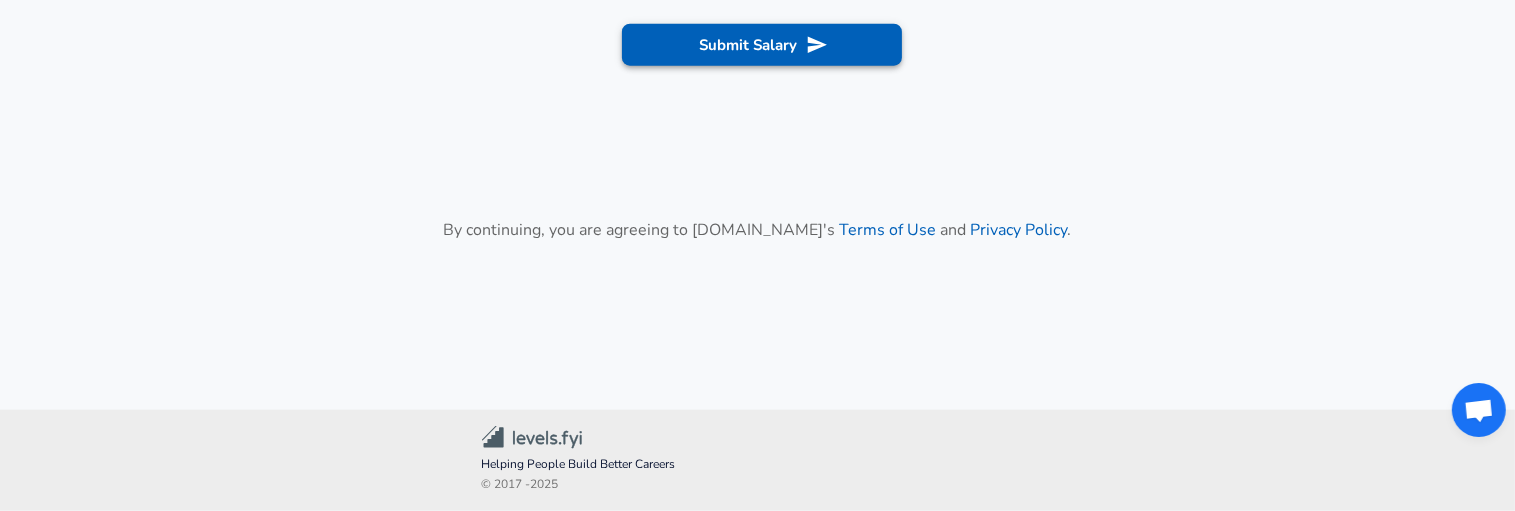type on "2" 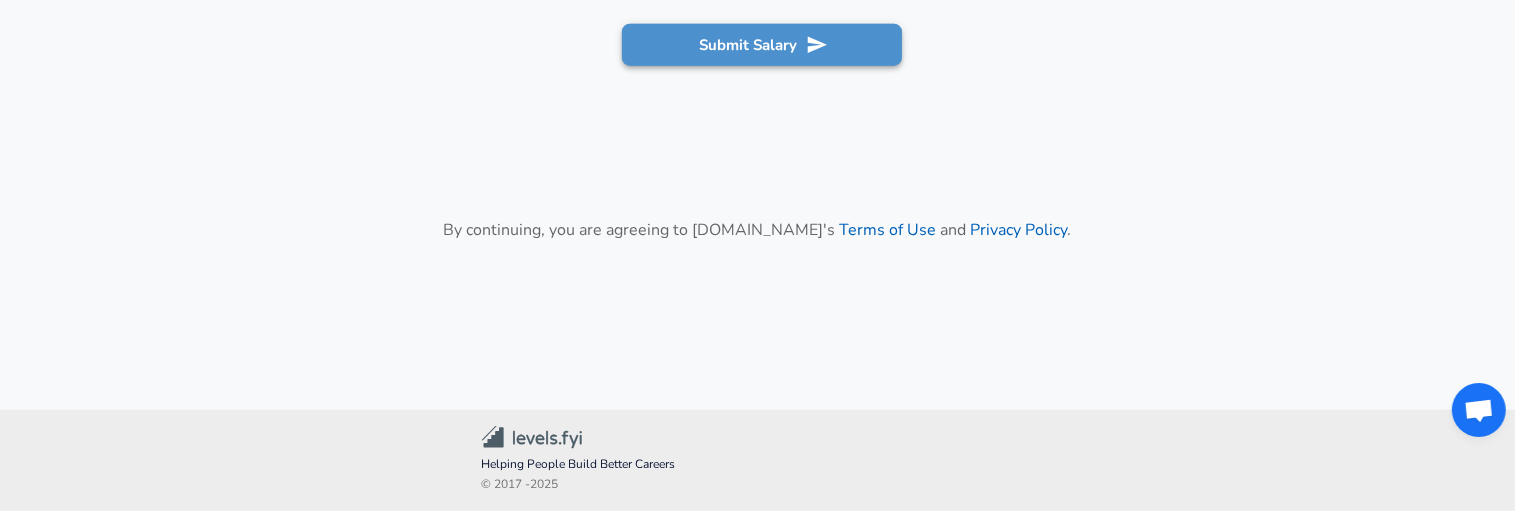 click on "Submit Salary" at bounding box center (762, 45) 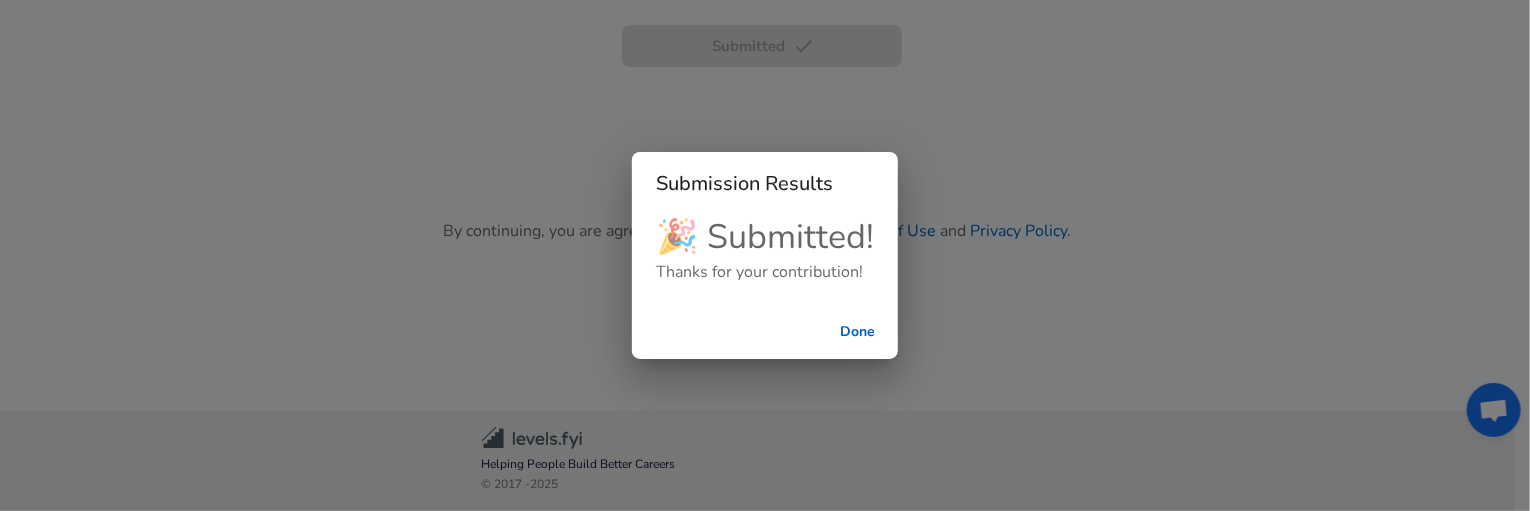 scroll, scrollTop: 1013, scrollLeft: 0, axis: vertical 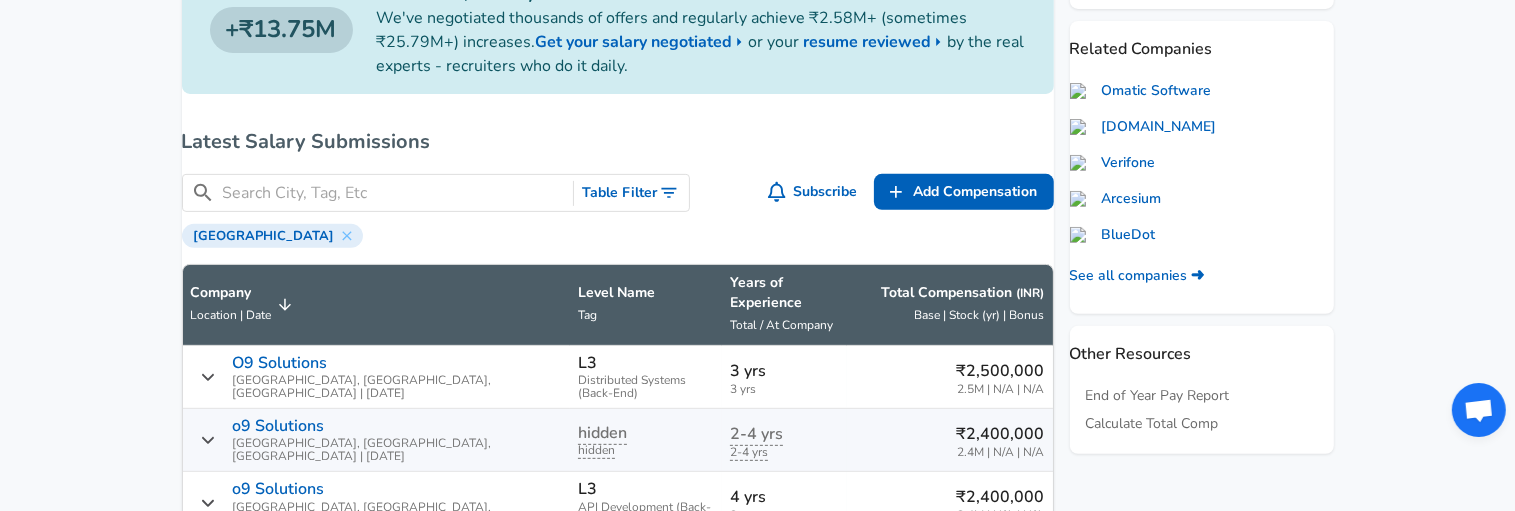 click at bounding box center (394, 193) 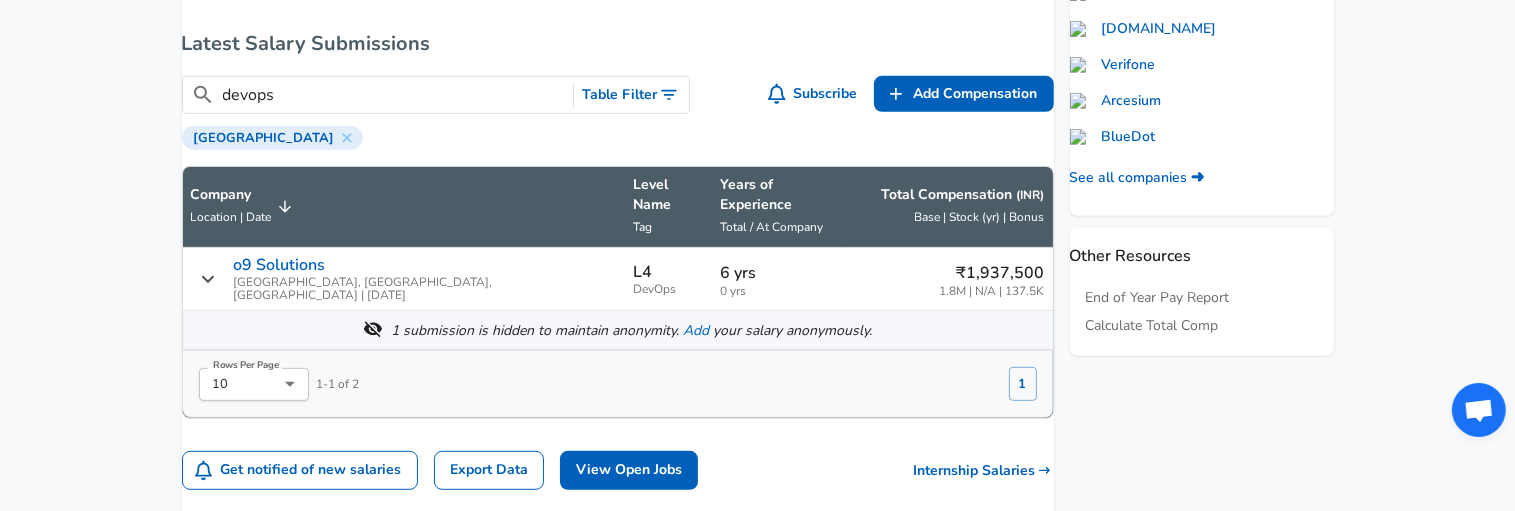 scroll, scrollTop: 892, scrollLeft: 0, axis: vertical 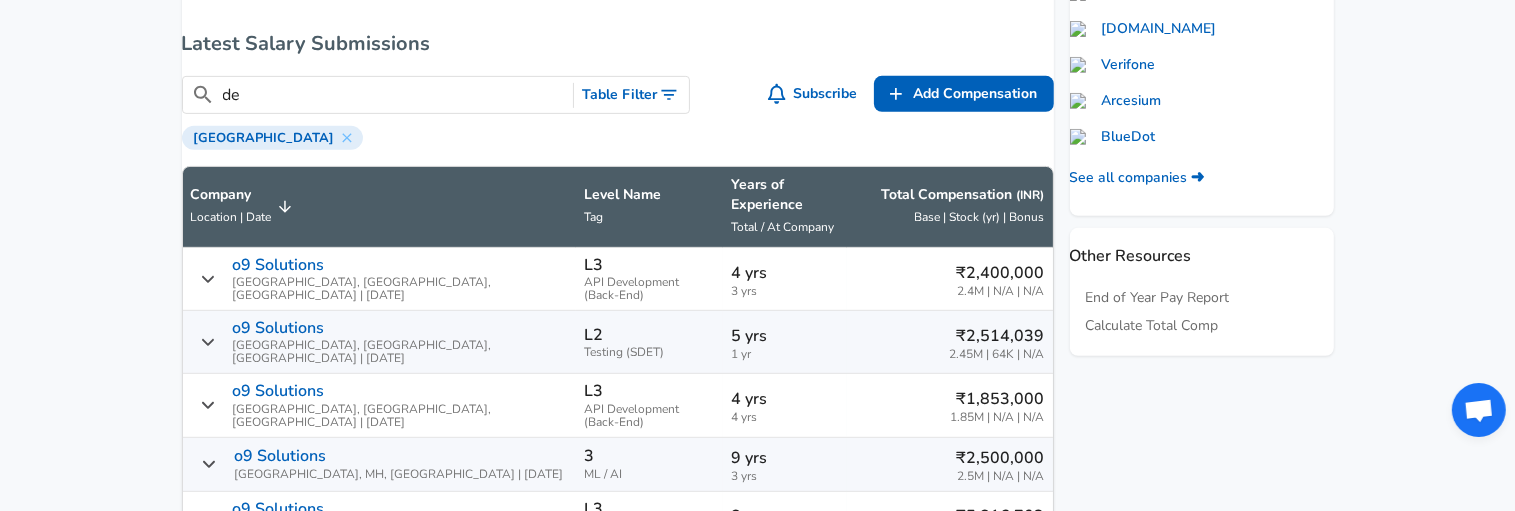 type on "d" 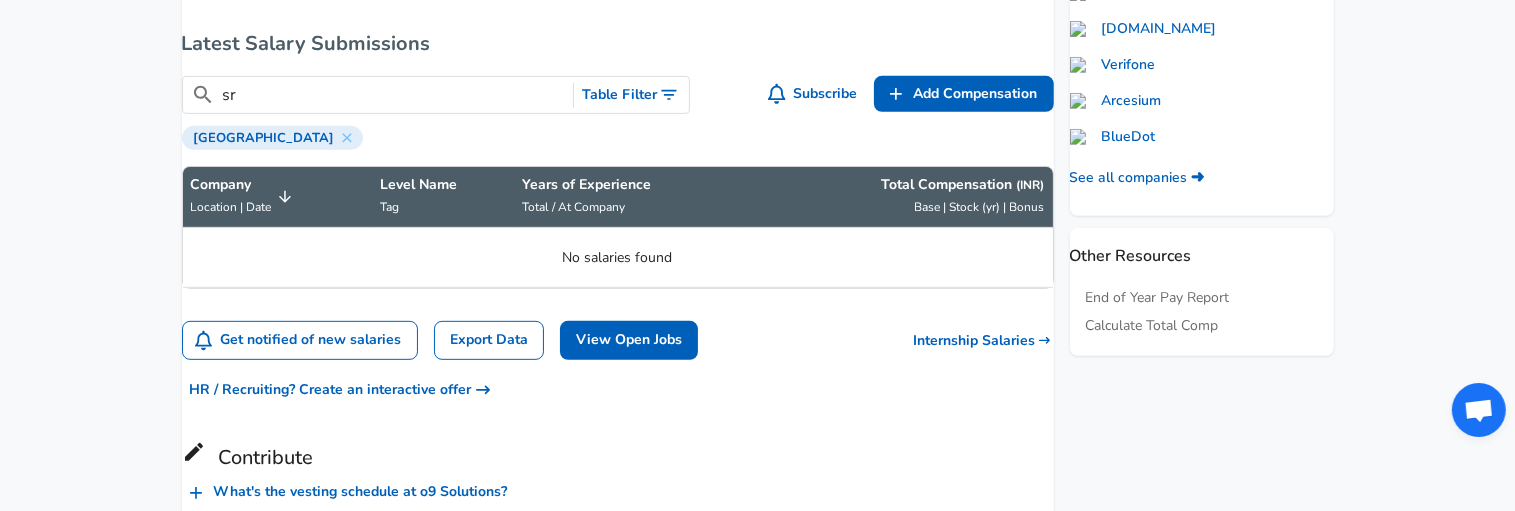 type on "s" 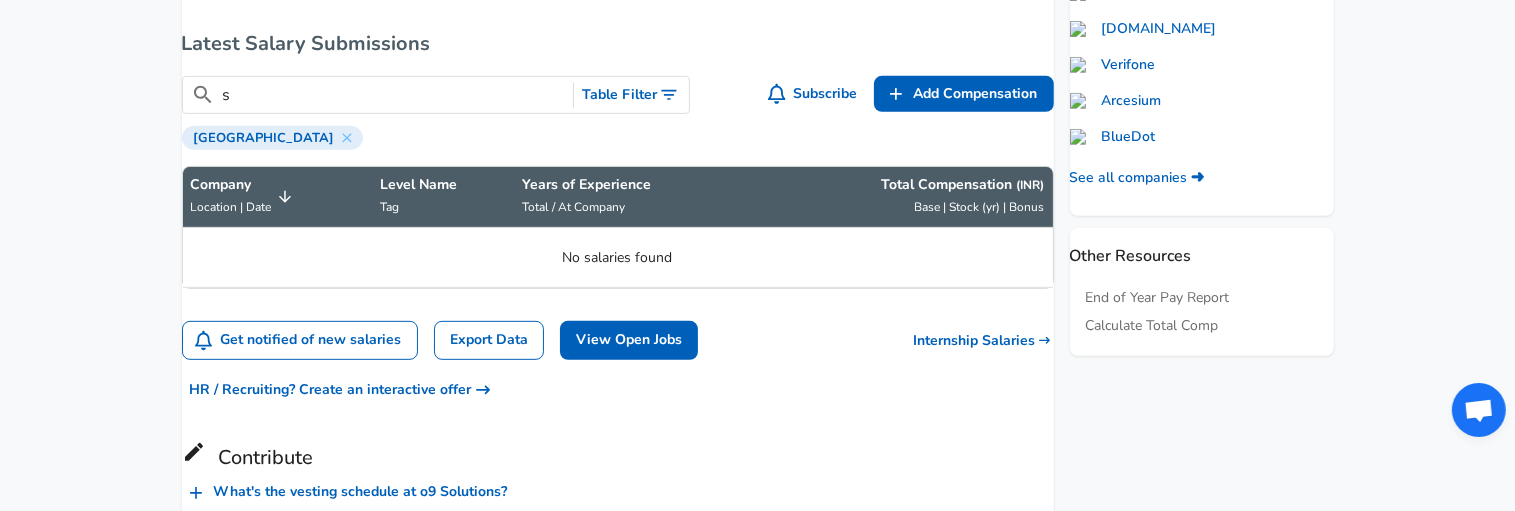 type 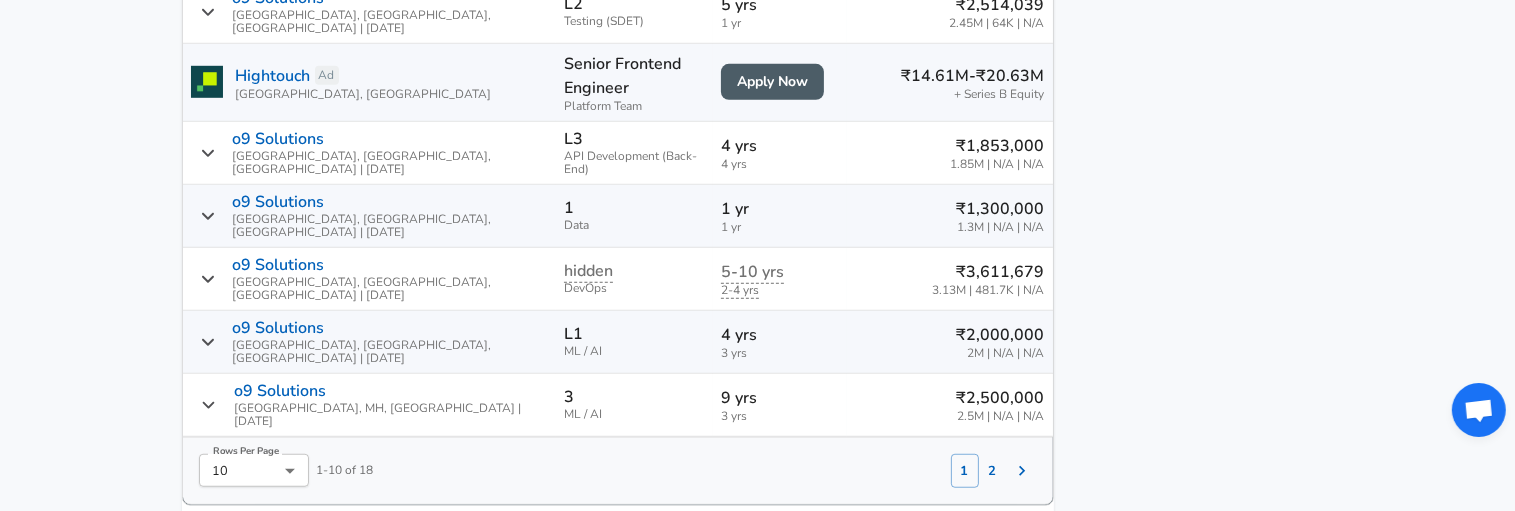 scroll, scrollTop: 1412, scrollLeft: 0, axis: vertical 